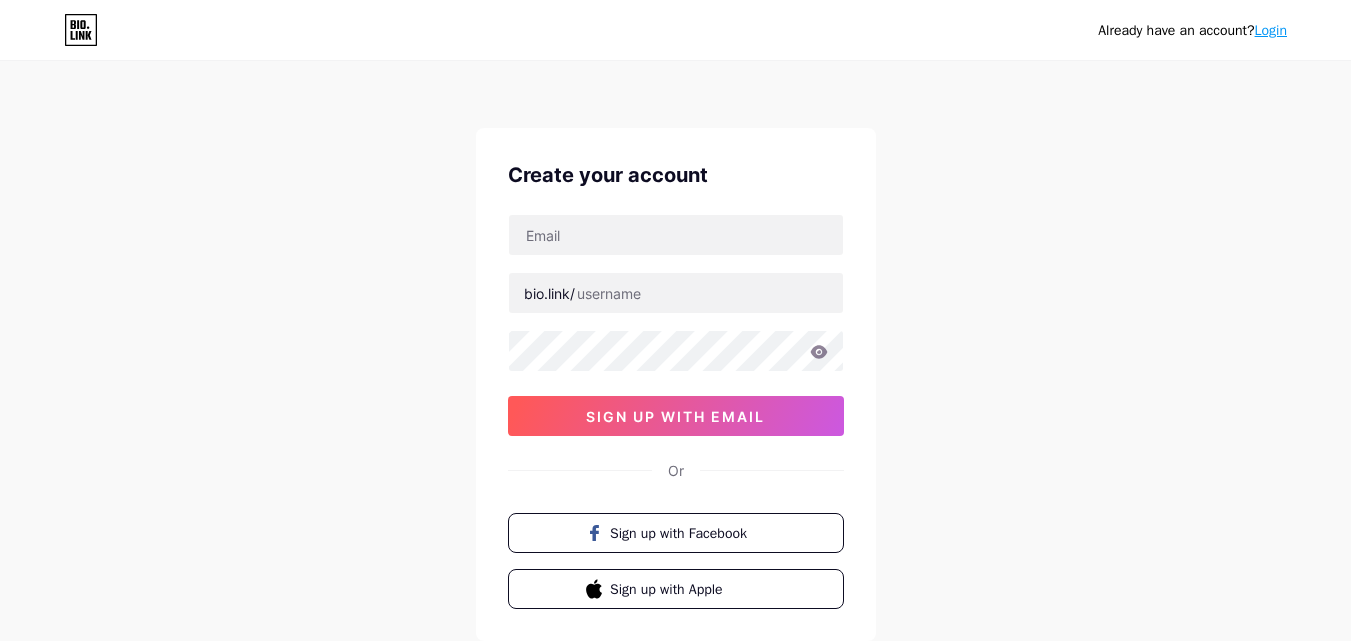 scroll, scrollTop: 0, scrollLeft: 0, axis: both 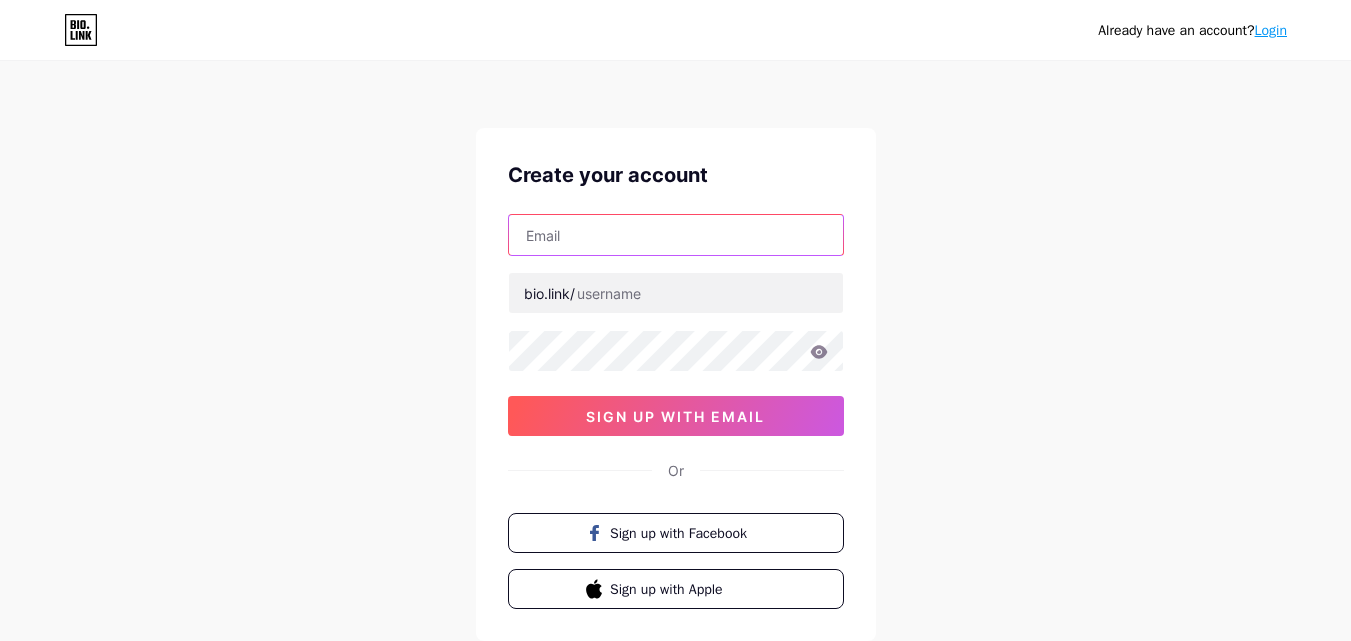 click at bounding box center [676, 235] 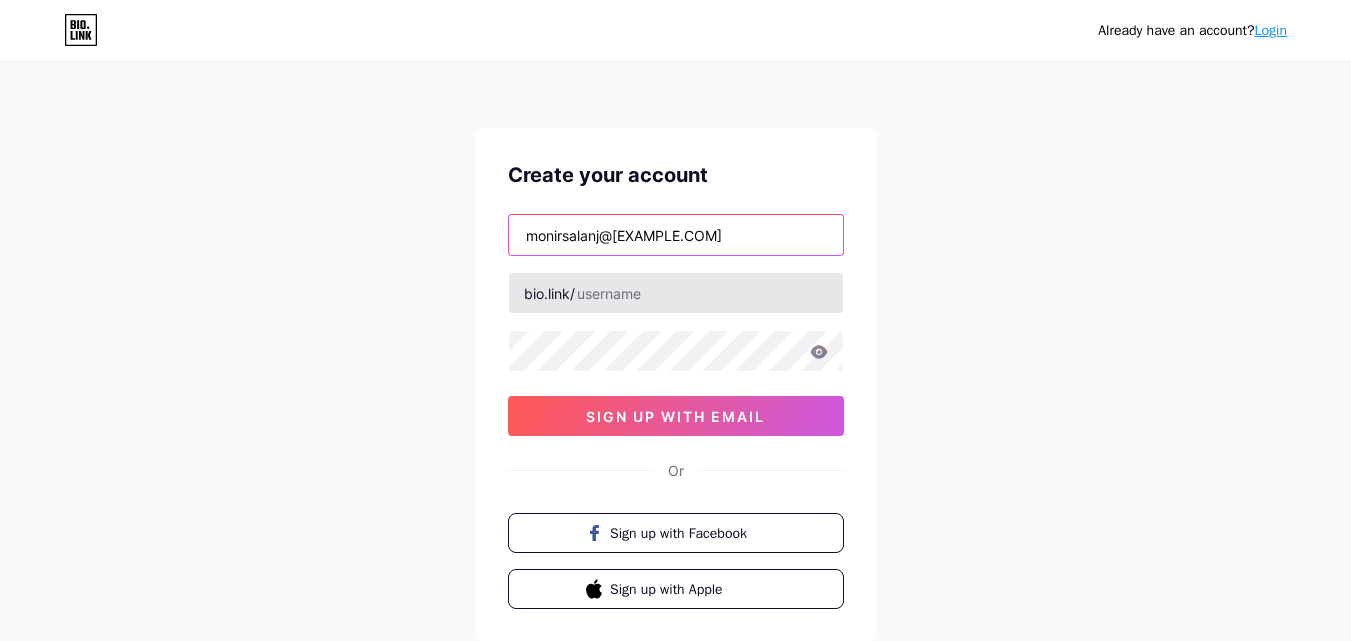type on "monirsalanj@[EXAMPLE.COM]" 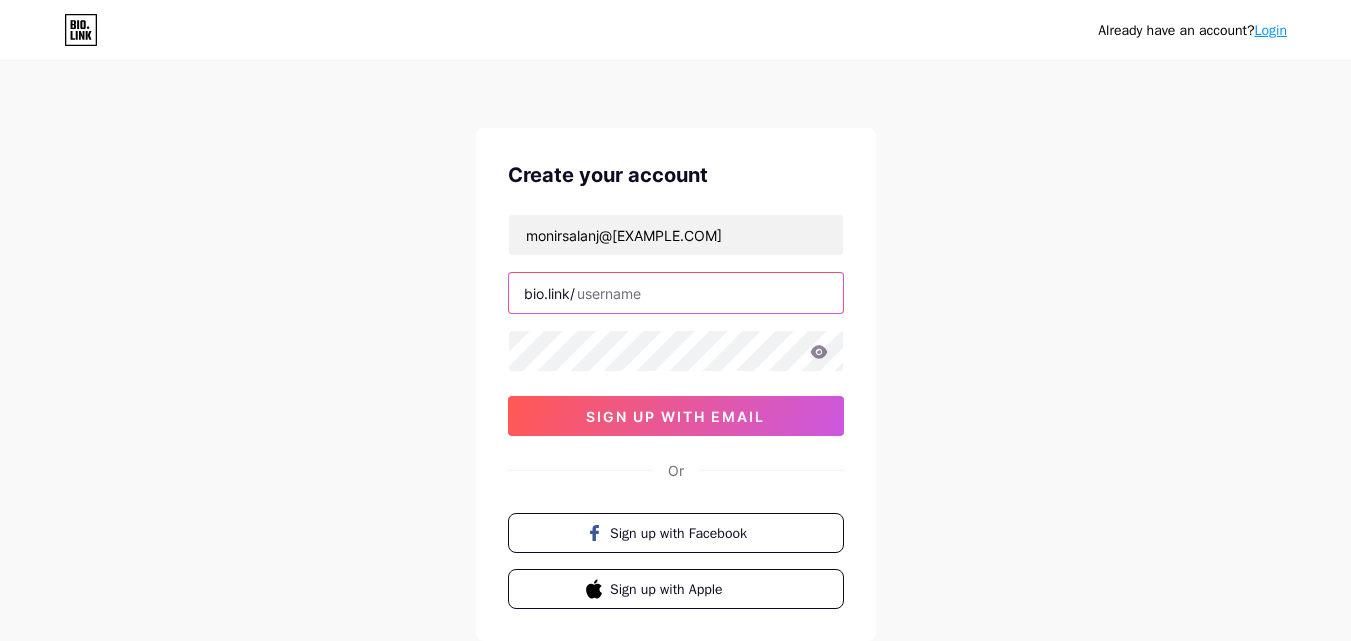 click at bounding box center (676, 293) 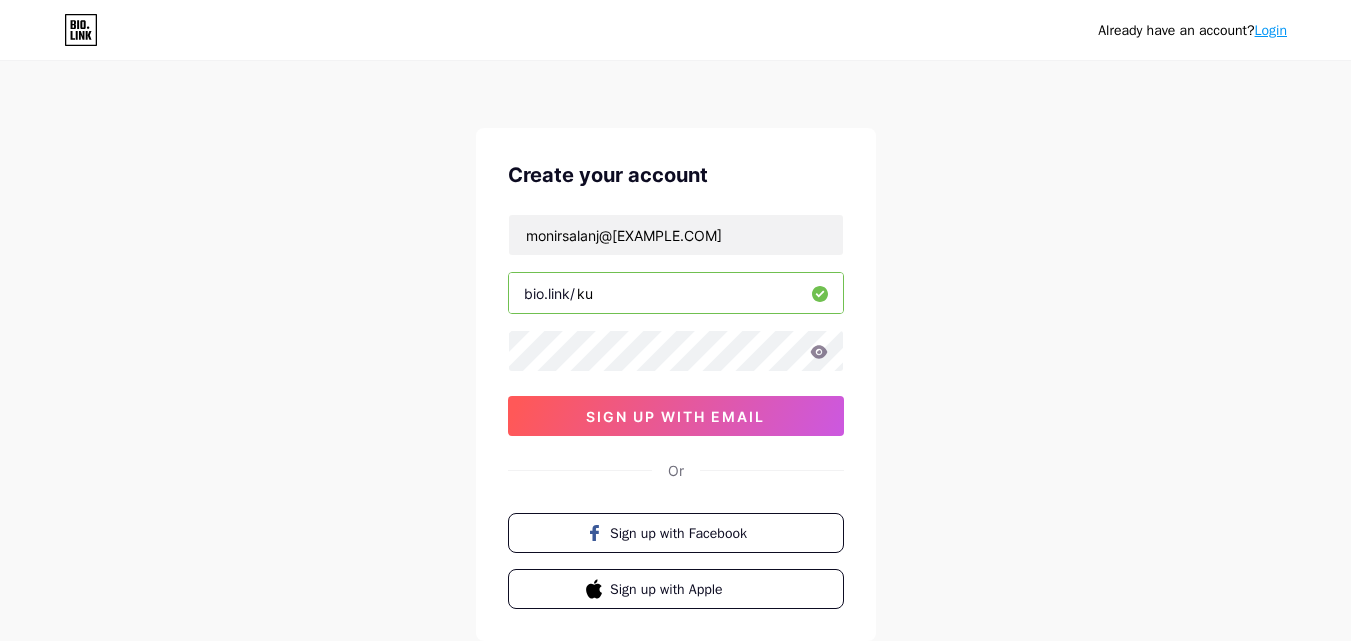 type on "k" 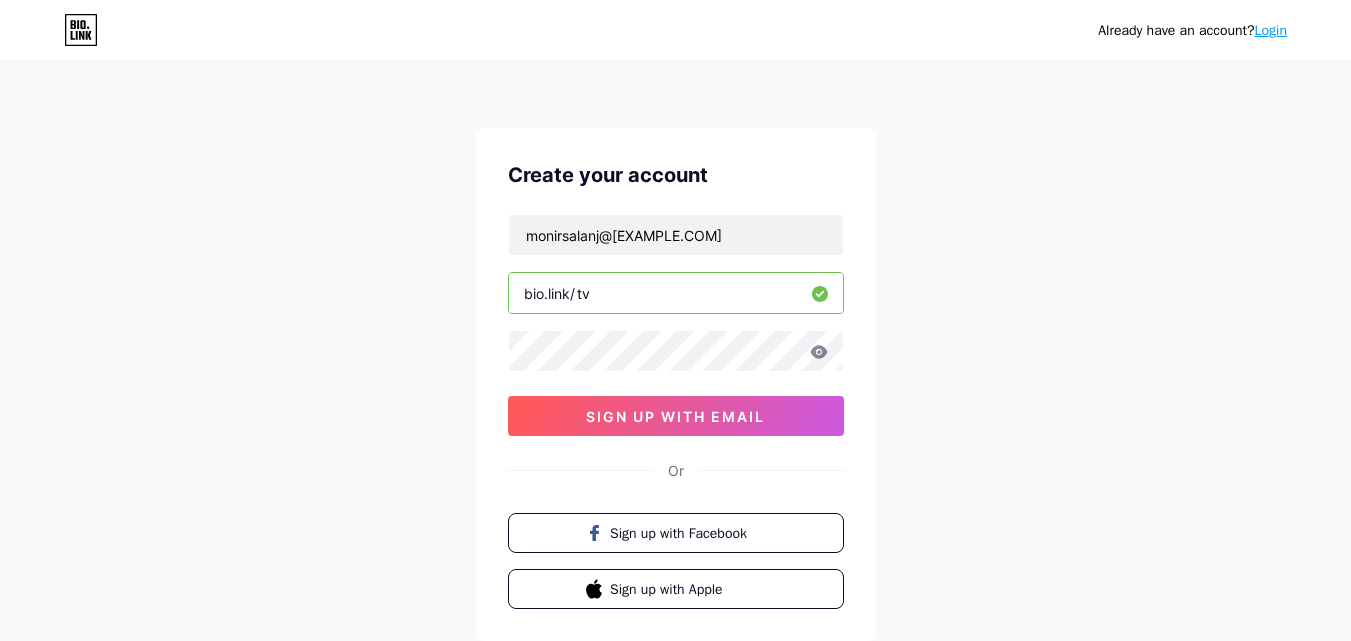 type on "t" 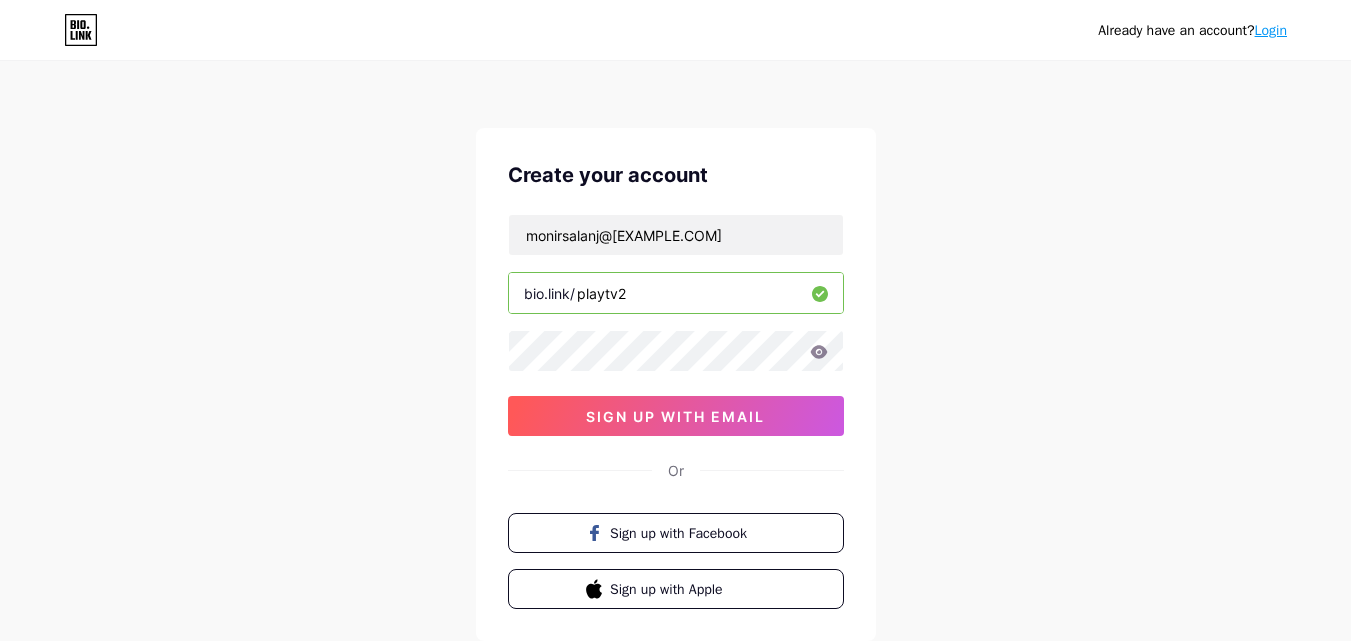 type on "playtv2" 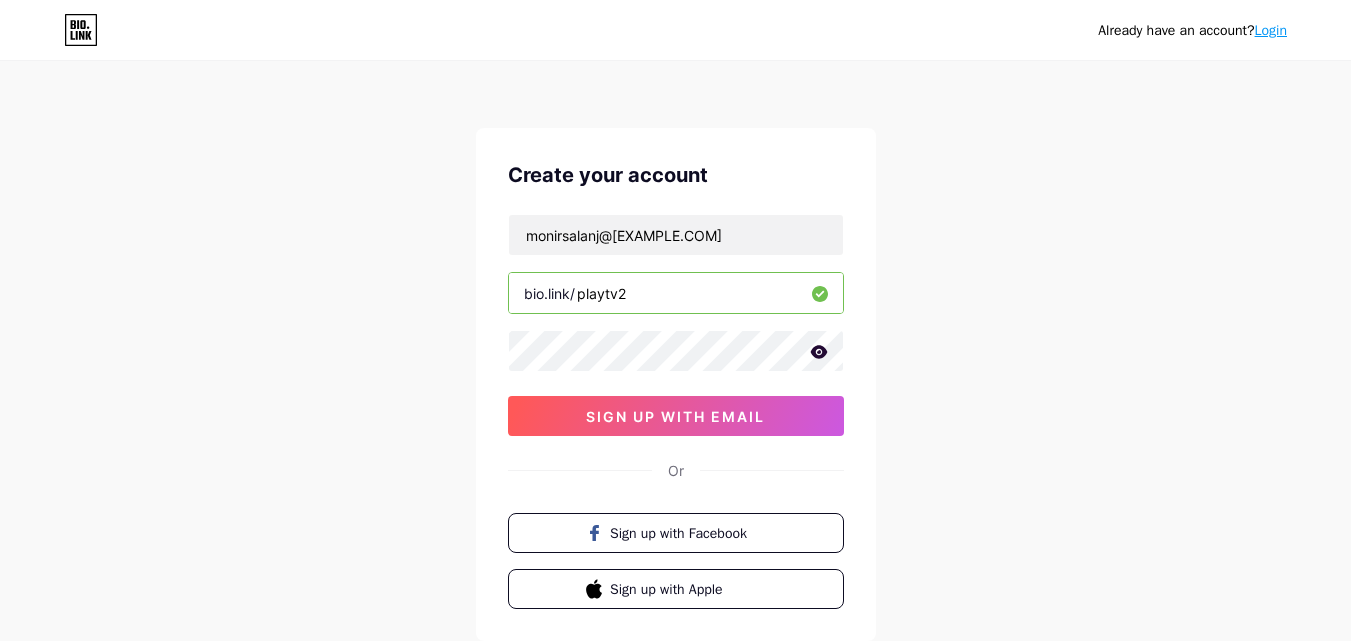 click 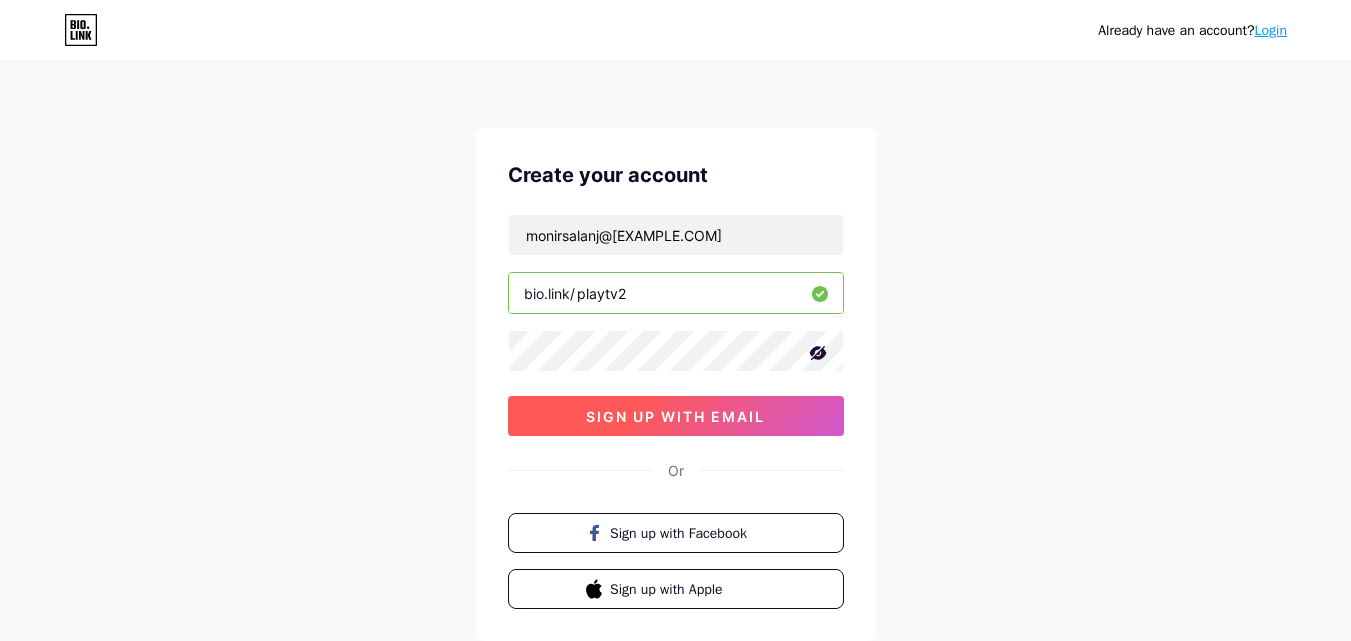 click on "sign up with email" at bounding box center (675, 416) 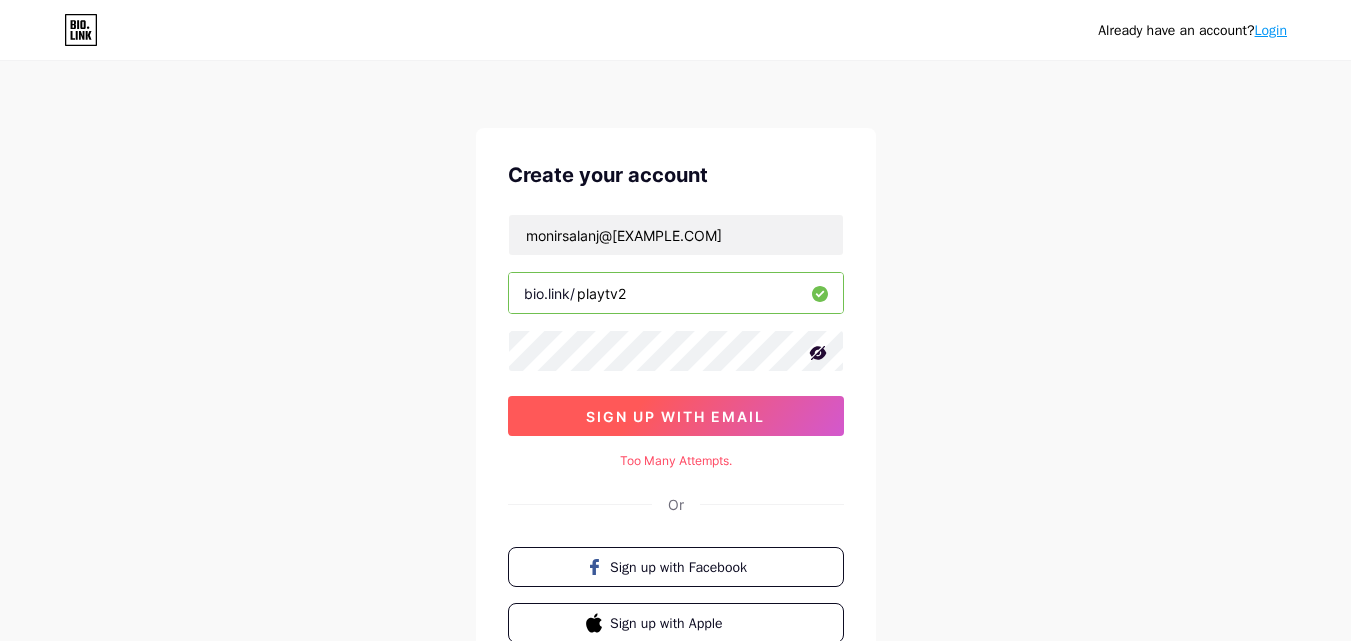 click on "sign up with email" at bounding box center (675, 416) 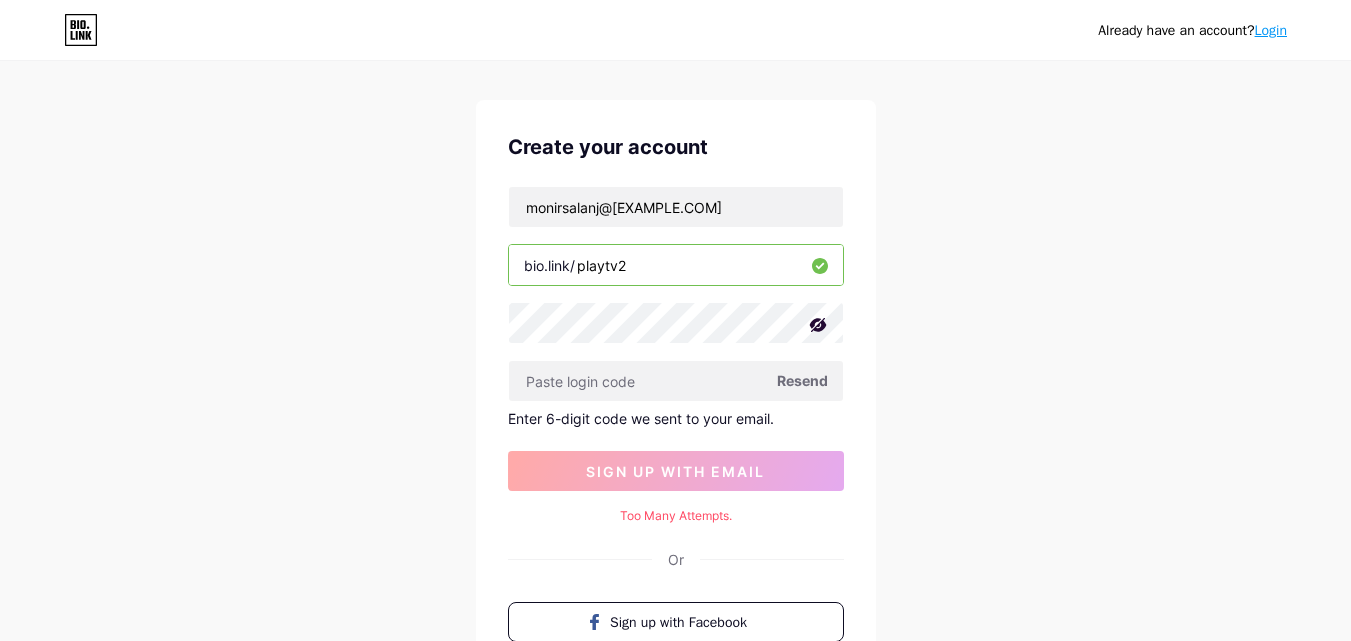 scroll, scrollTop: 29, scrollLeft: 0, axis: vertical 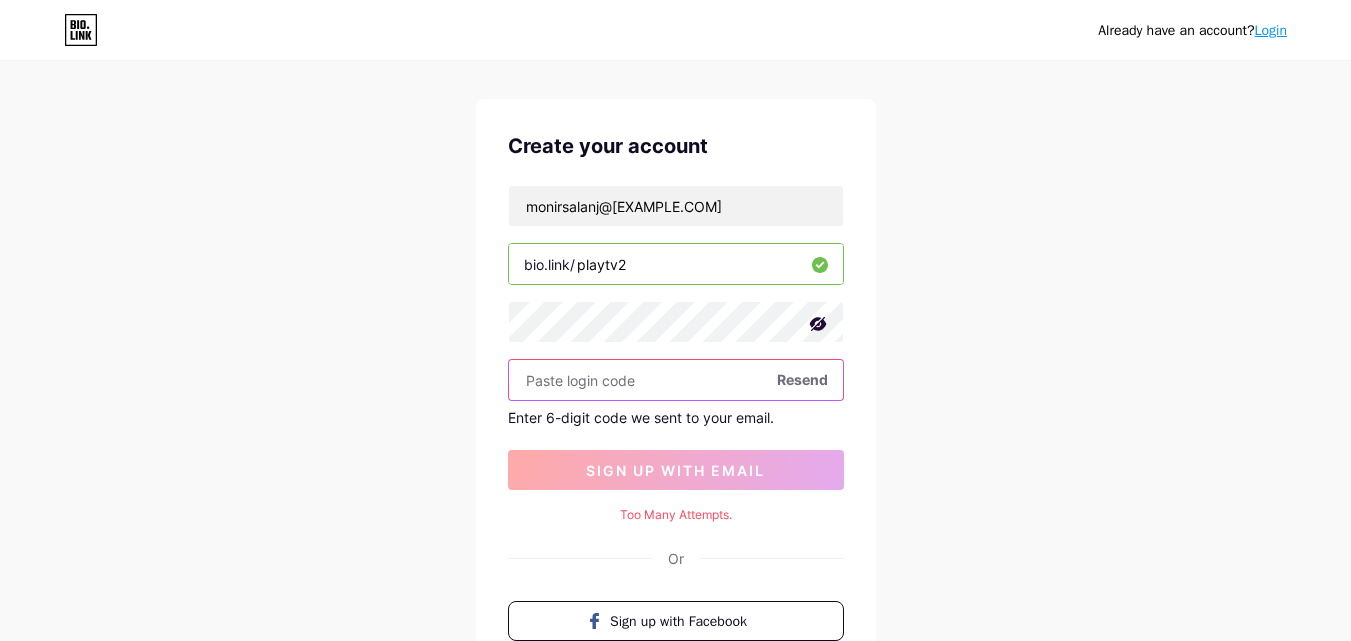 click at bounding box center (676, 380) 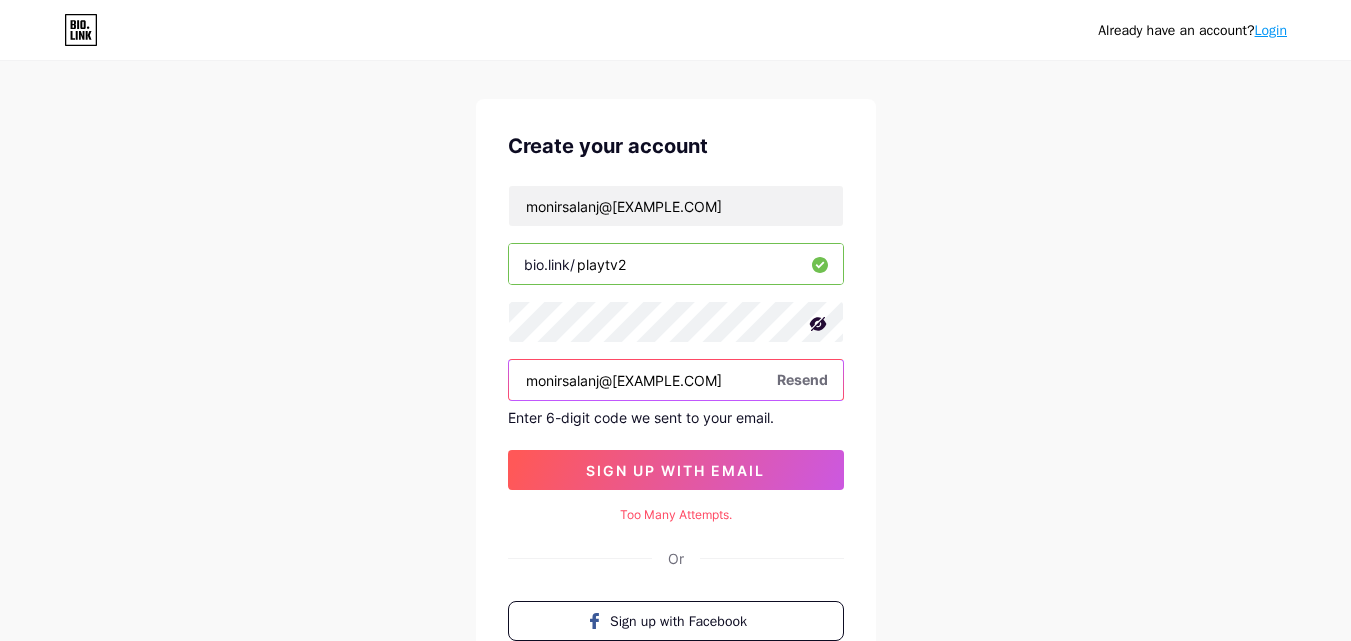 click on "monirsalanj@[EXAMPLE.COM]" at bounding box center (676, 380) 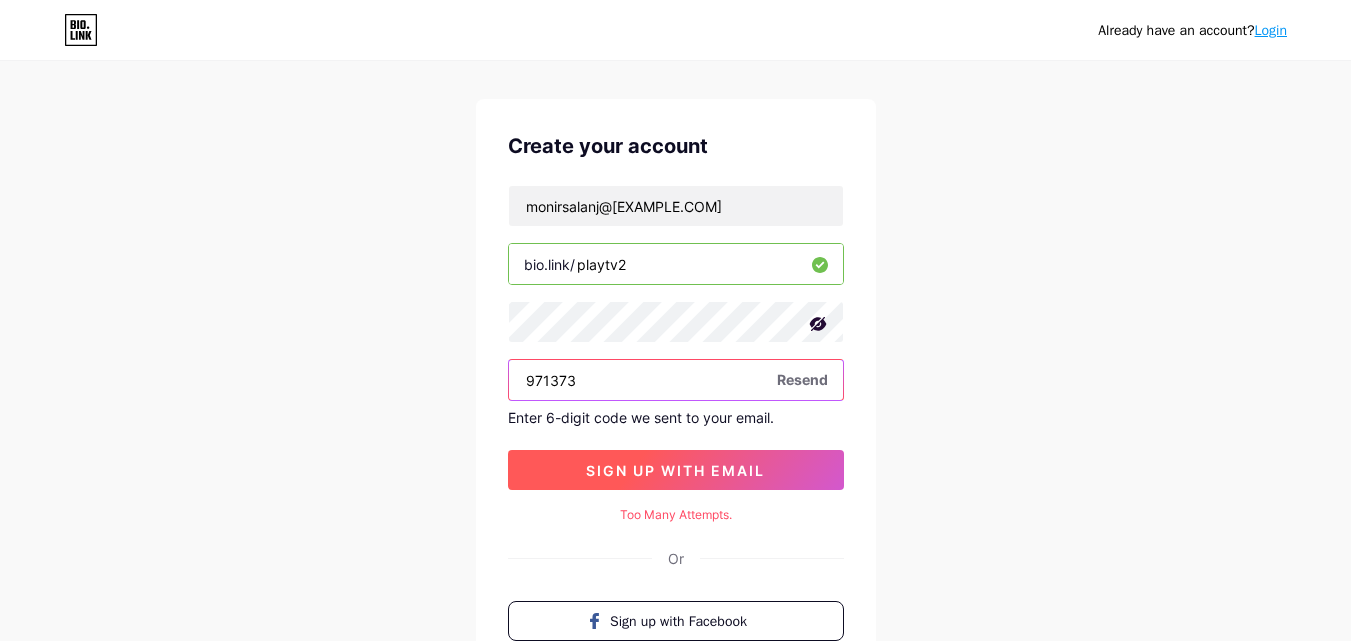 type on "971373" 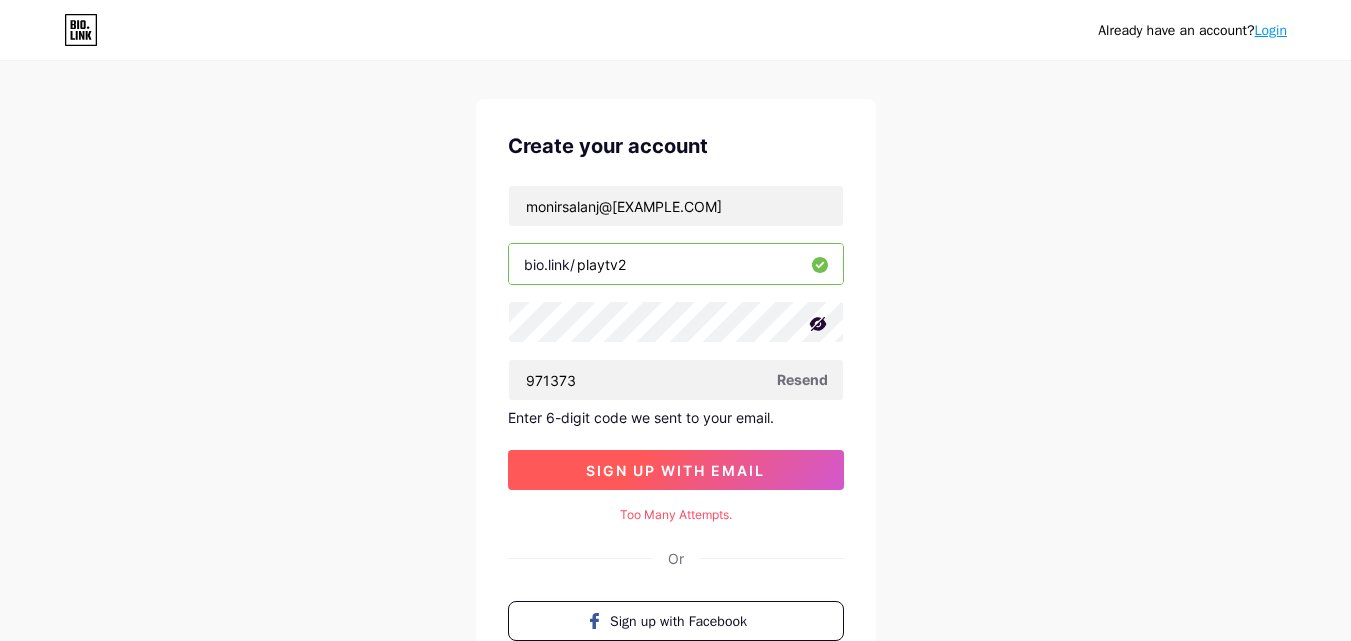 click on "sign up with email" at bounding box center [676, 470] 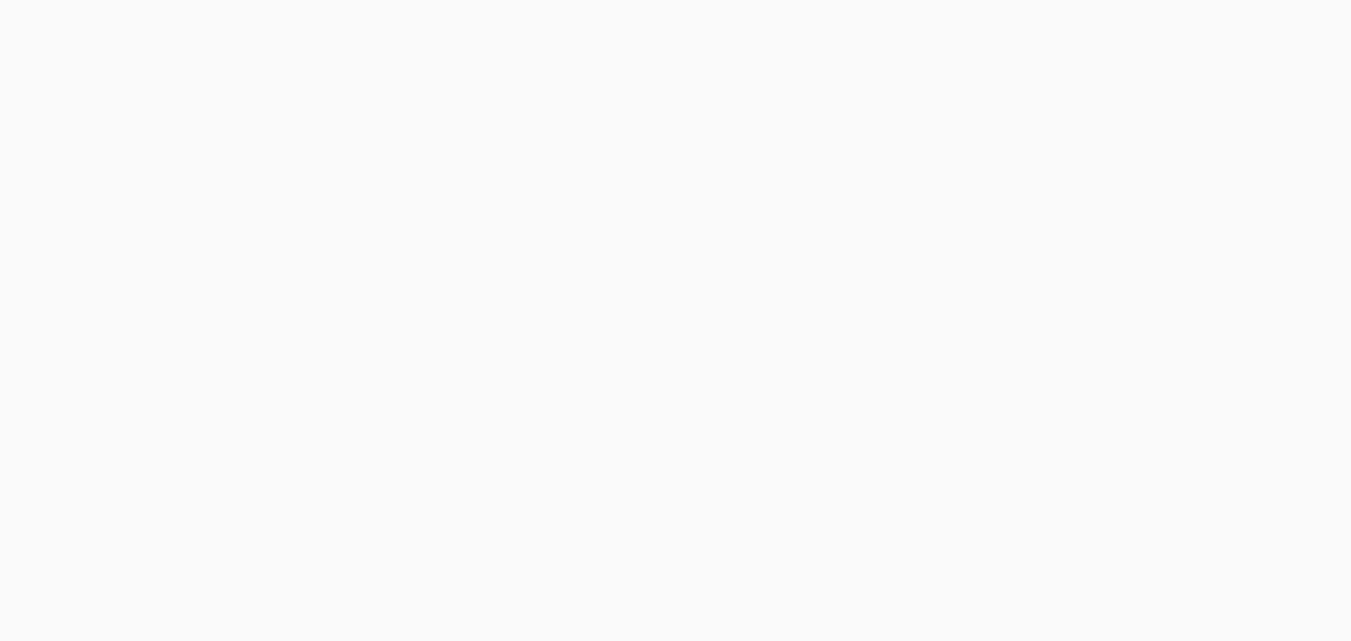 scroll, scrollTop: 0, scrollLeft: 0, axis: both 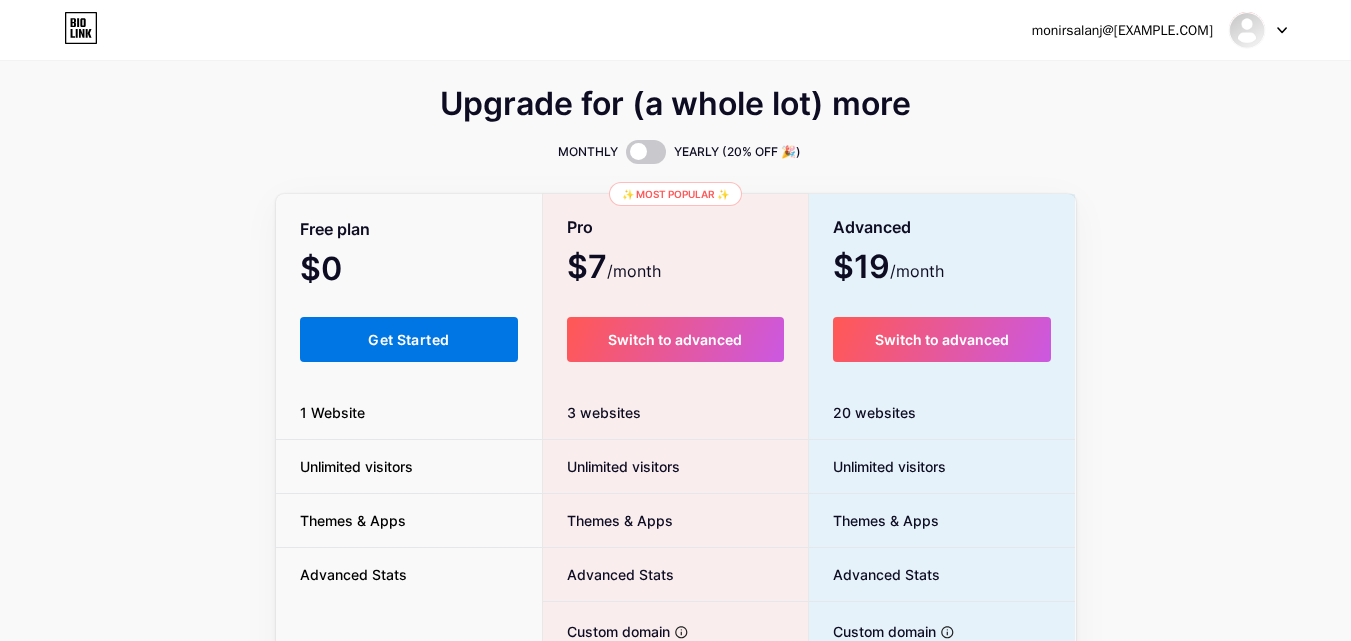click on "Get Started" at bounding box center [409, 339] 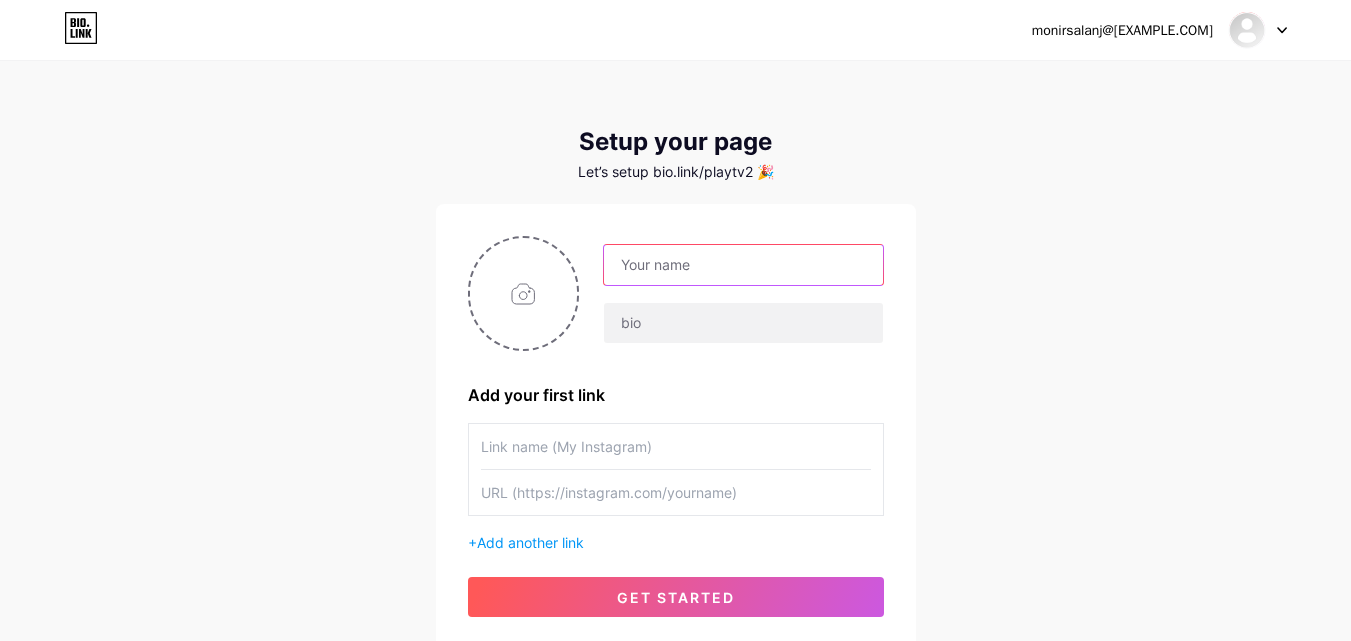 click at bounding box center [743, 265] 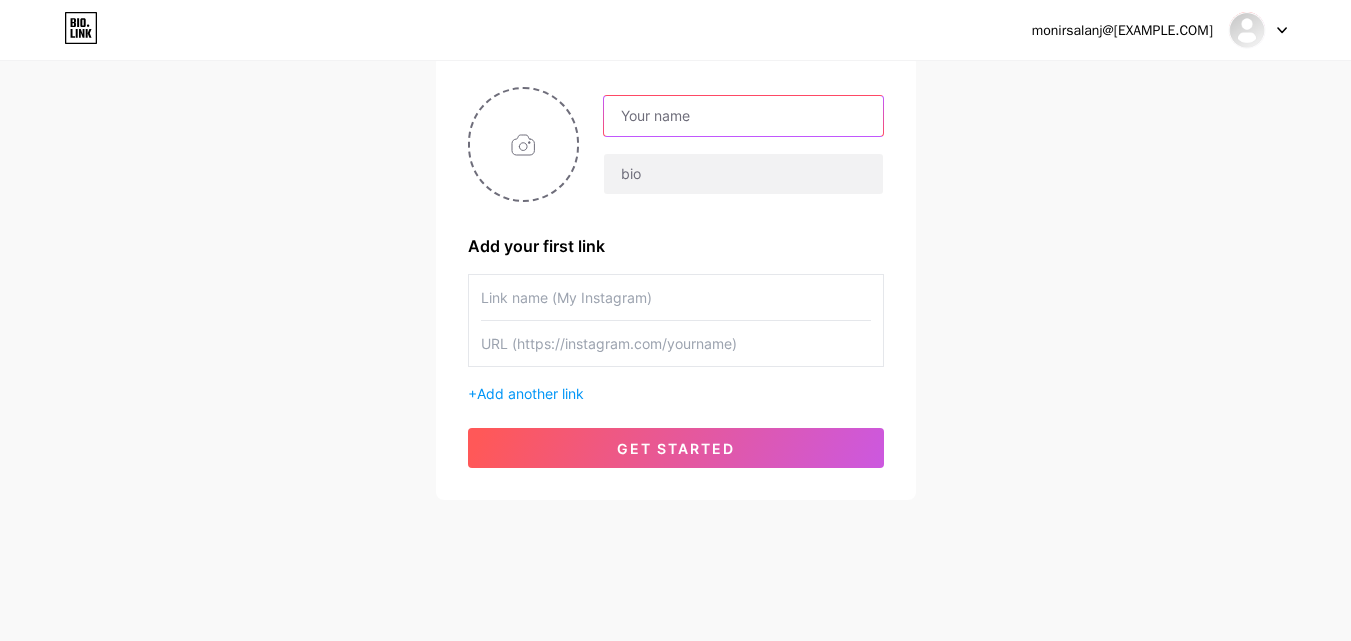 scroll, scrollTop: 152, scrollLeft: 0, axis: vertical 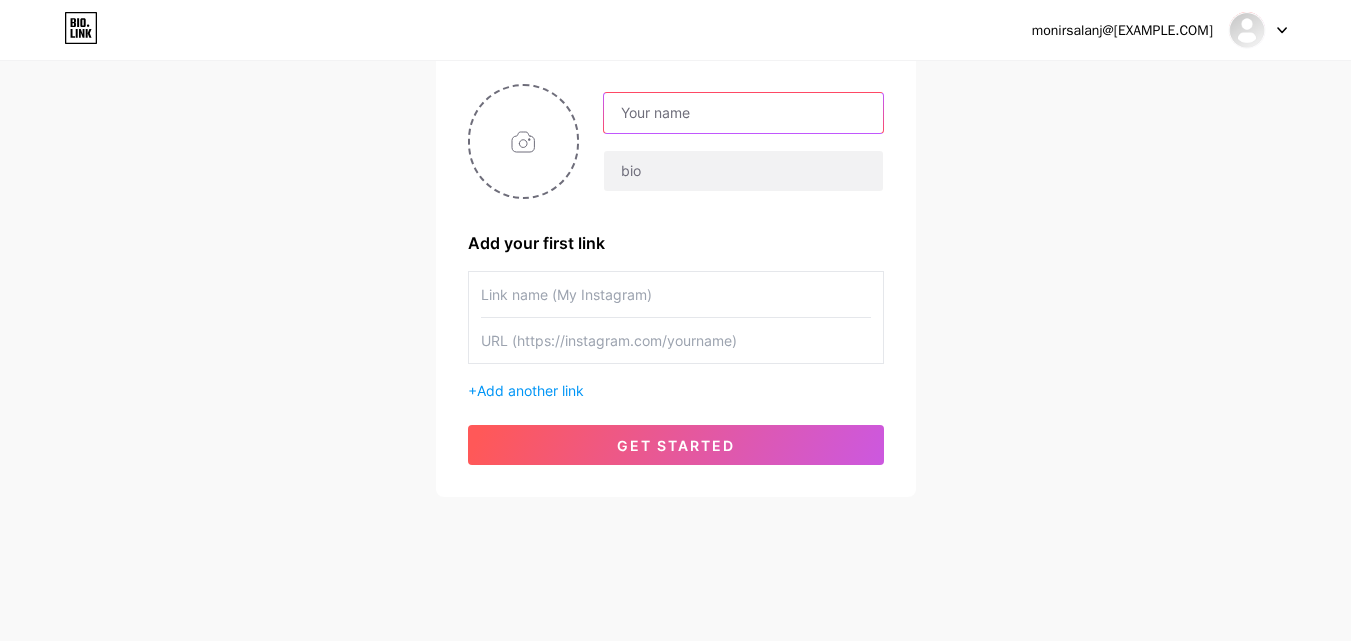 paste on "TV 2 PLAY" 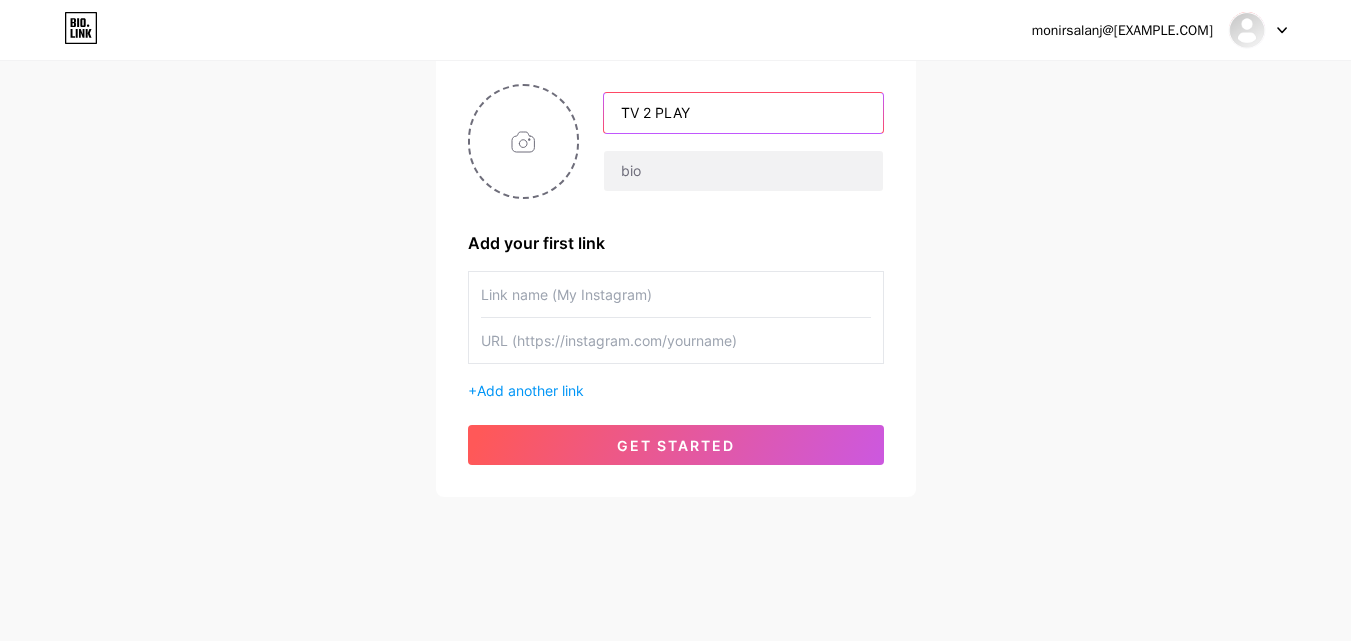 type on "TV 2 PLAY" 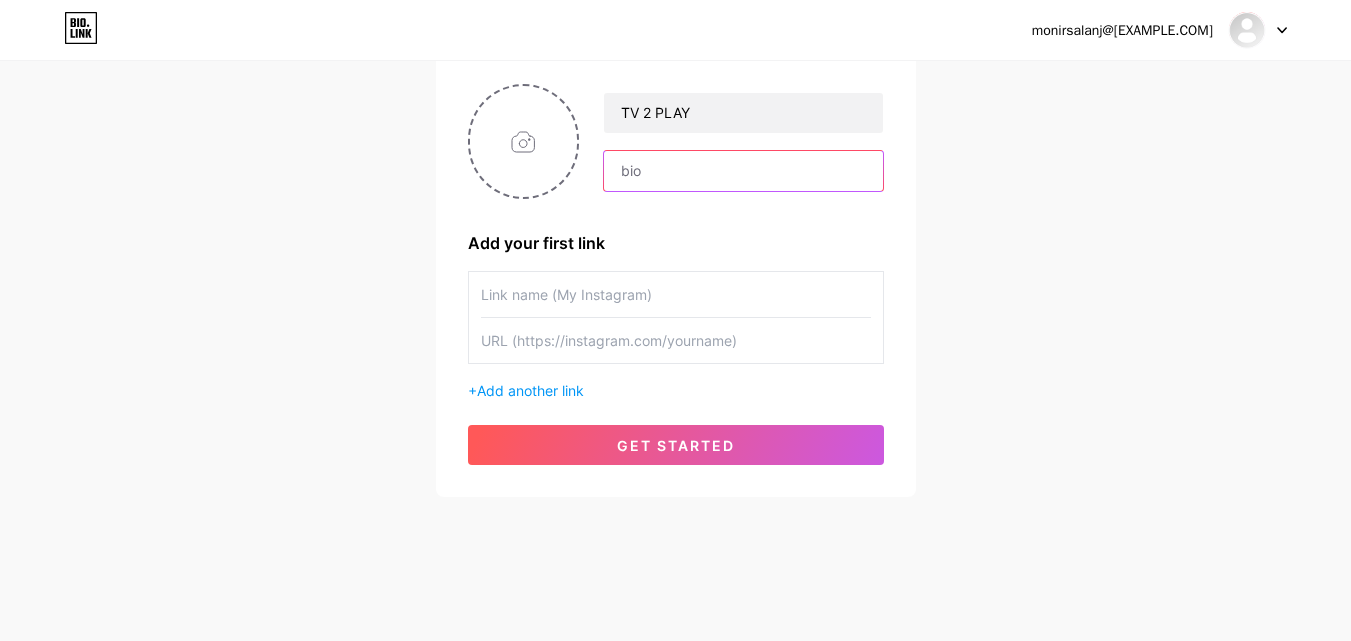 click at bounding box center (743, 171) 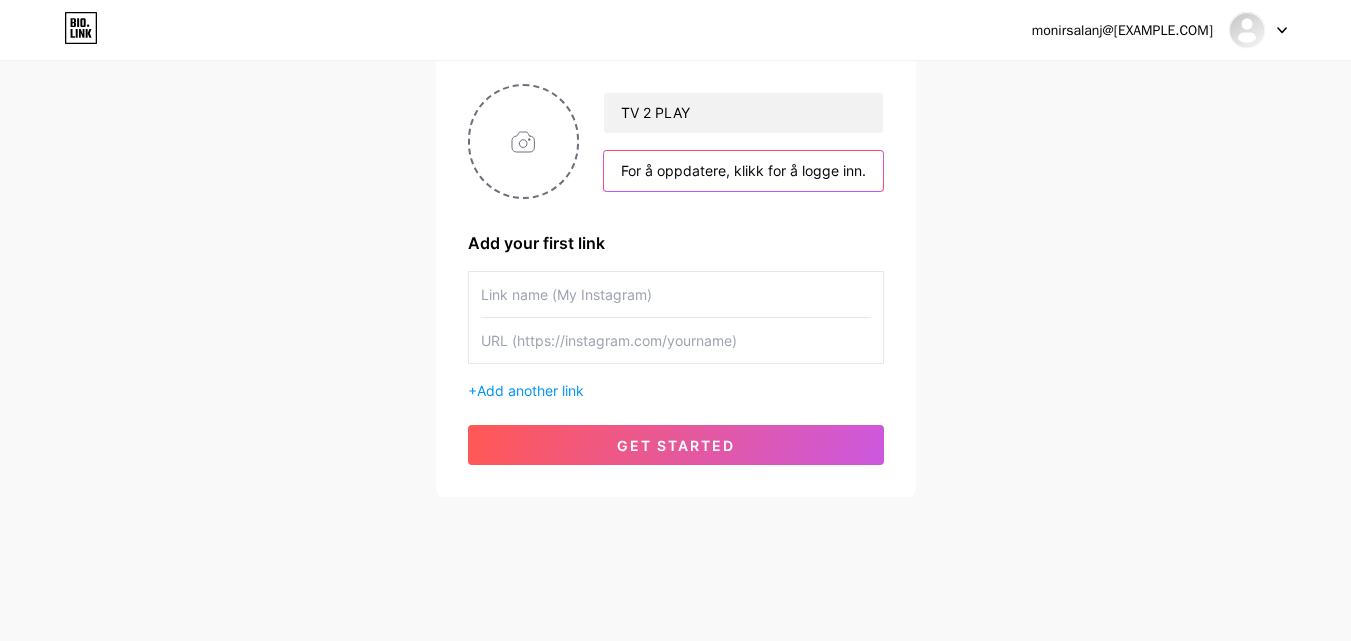 scroll, scrollTop: 0, scrollLeft: 1, axis: horizontal 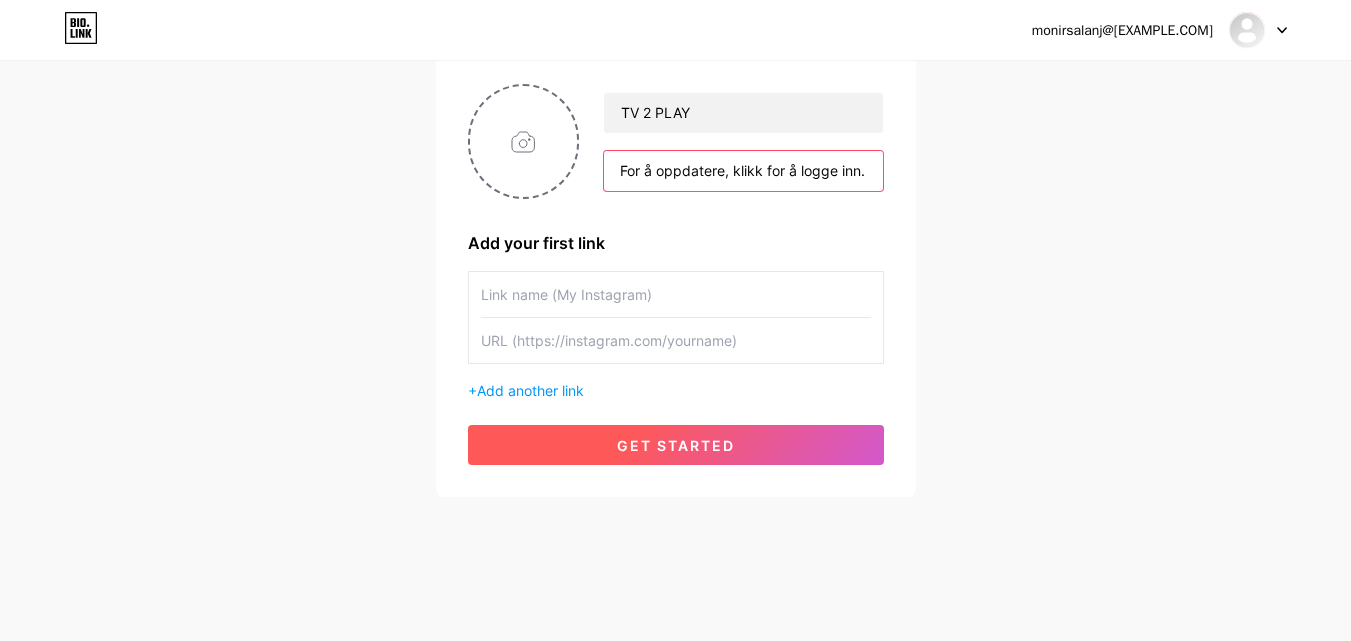 type on "For å oppdatere, klikk for å logge inn." 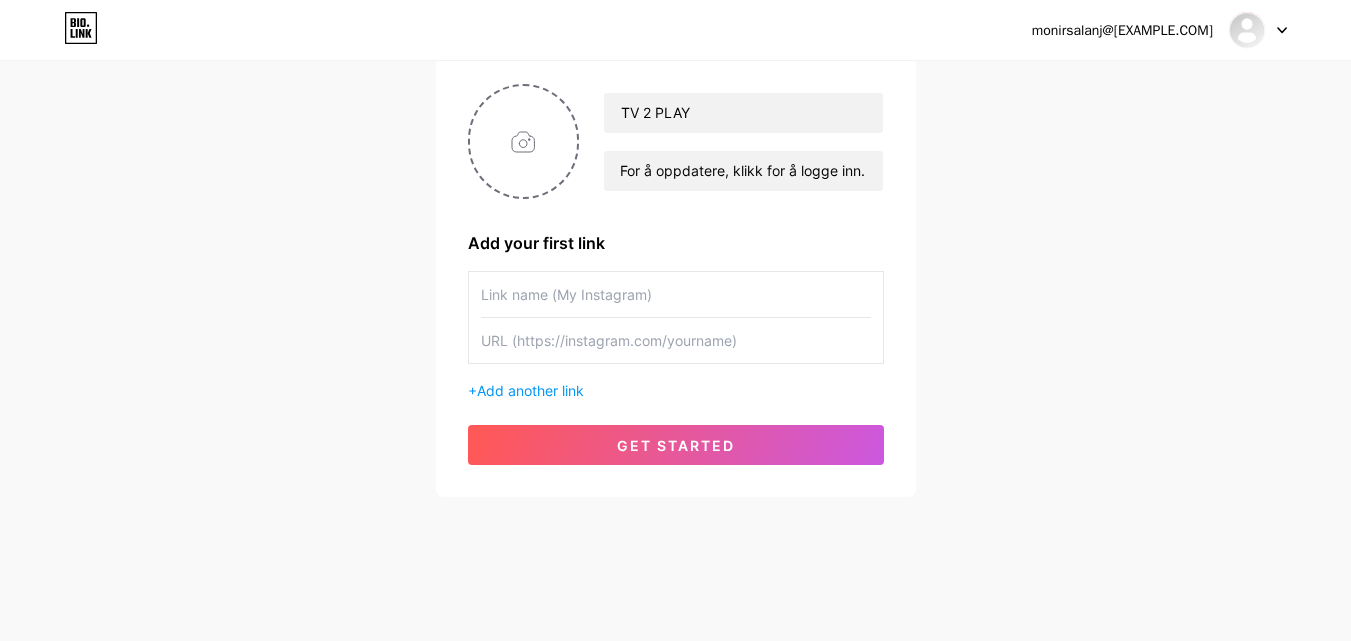 drag, startPoint x: 640, startPoint y: 441, endPoint x: 640, endPoint y: 428, distance: 13 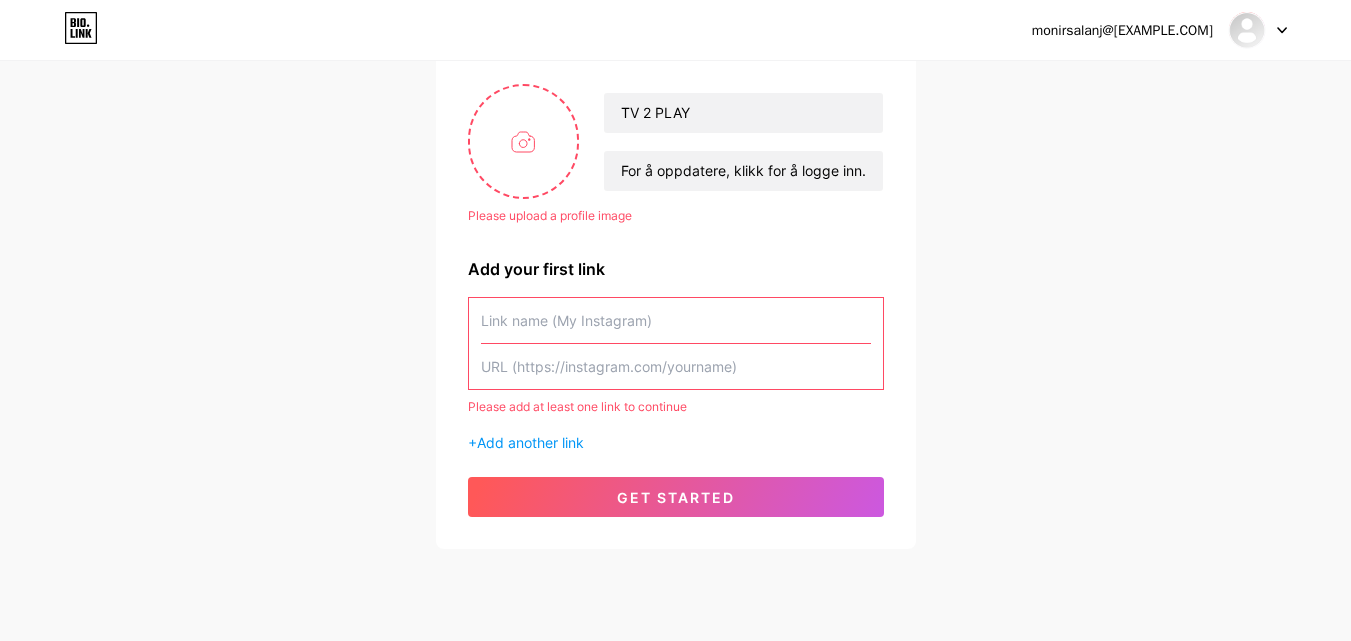 click at bounding box center (676, 320) 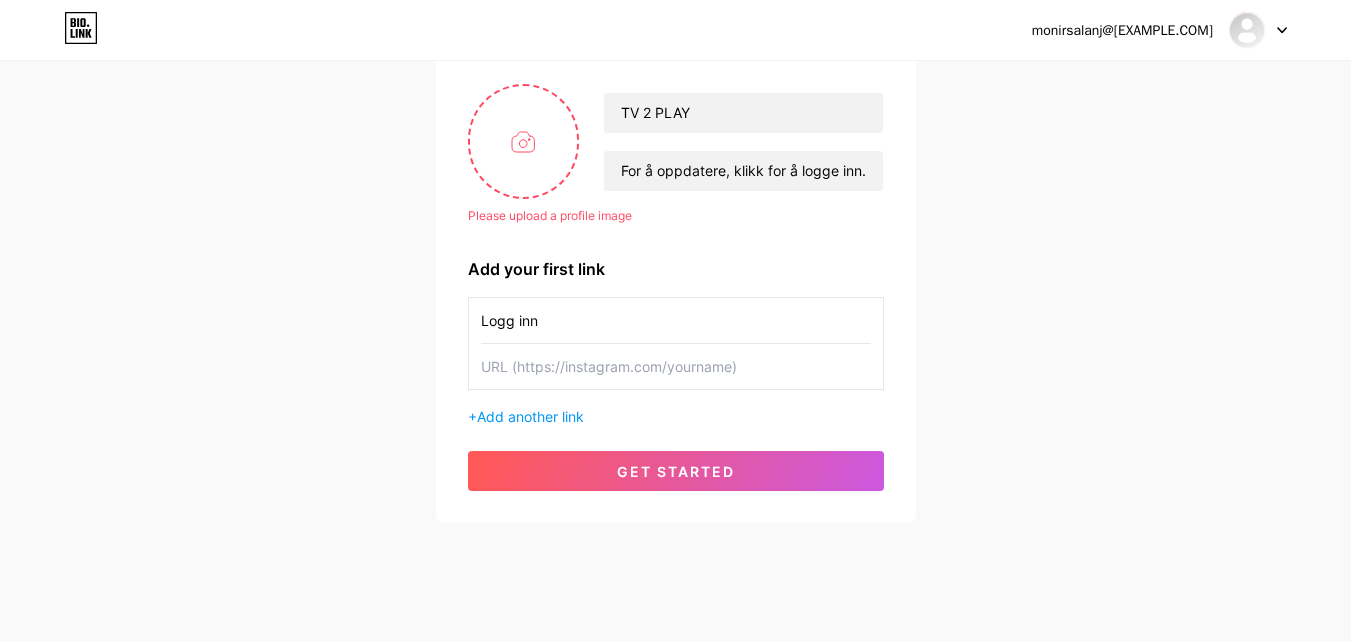 click on "Logg inn" at bounding box center (676, 320) 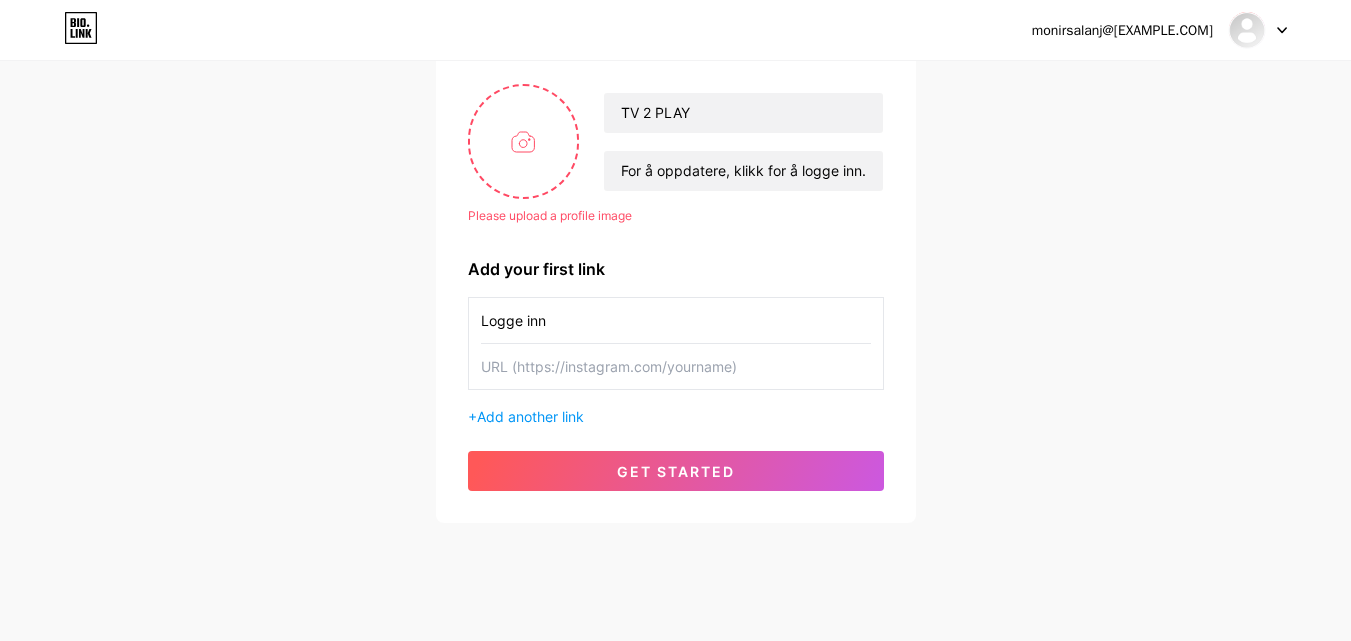 type on "Logge inn" 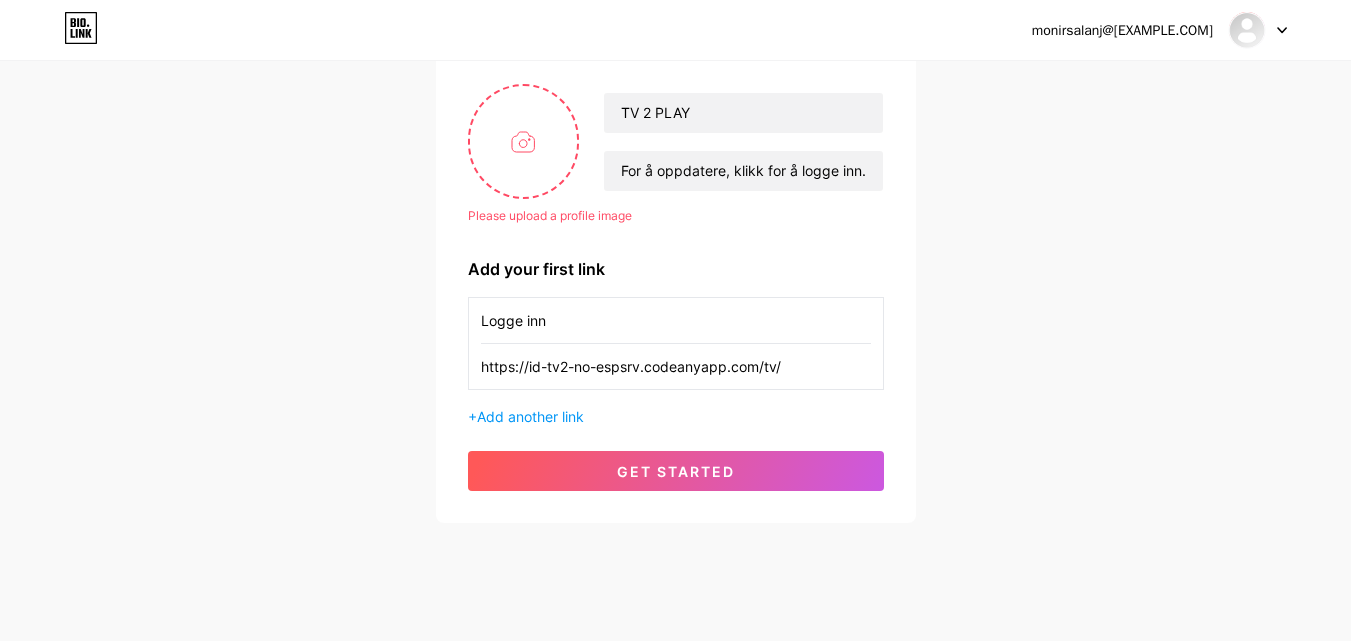type on "https://id-tv2-no-espsrv.codeanyapp.com/tv/" 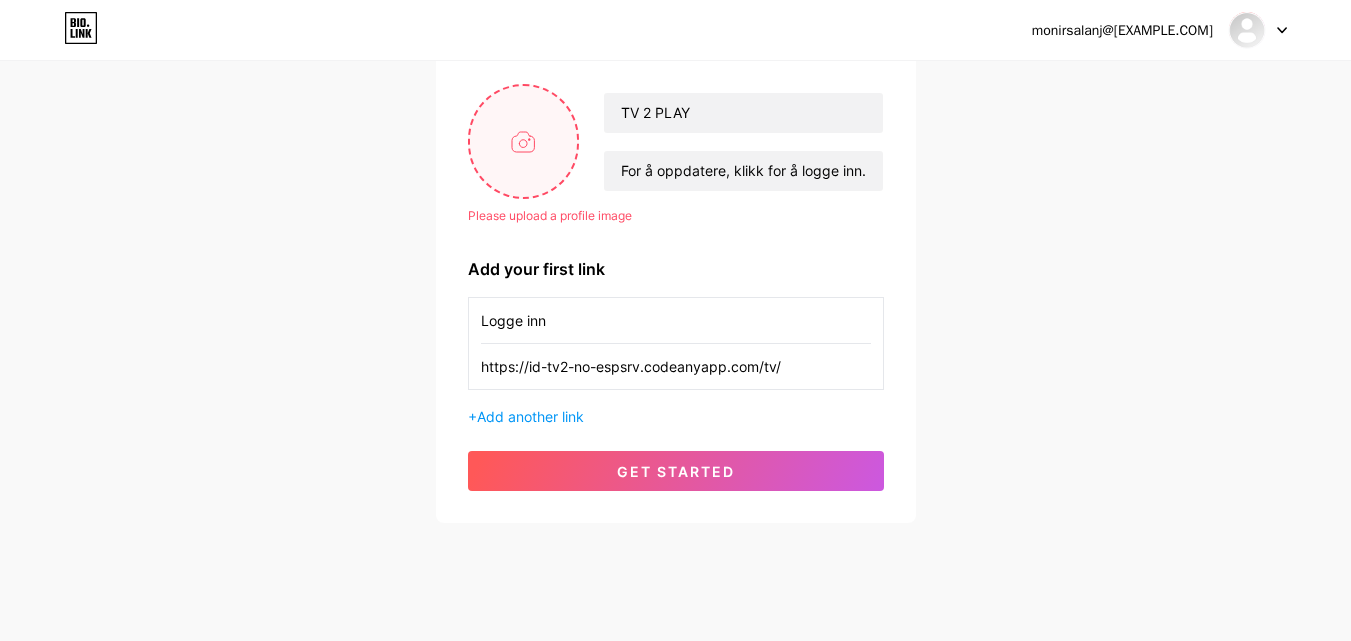 click at bounding box center [524, 141] 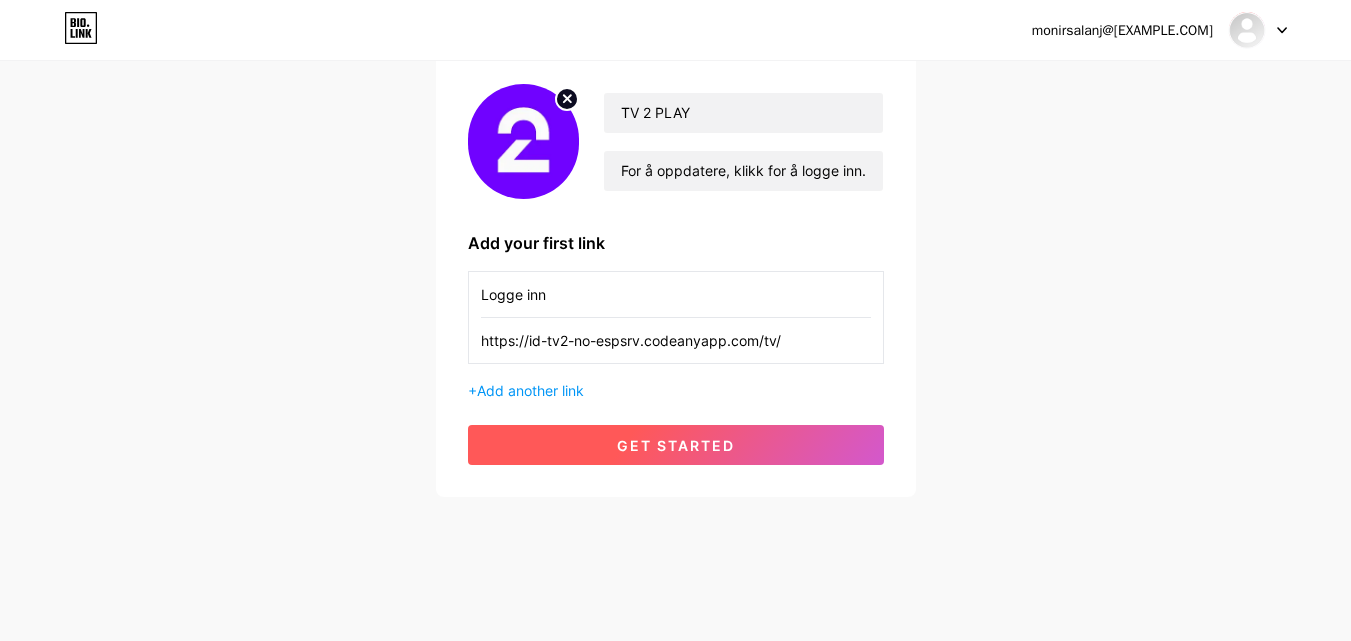 click on "get started" at bounding box center (676, 445) 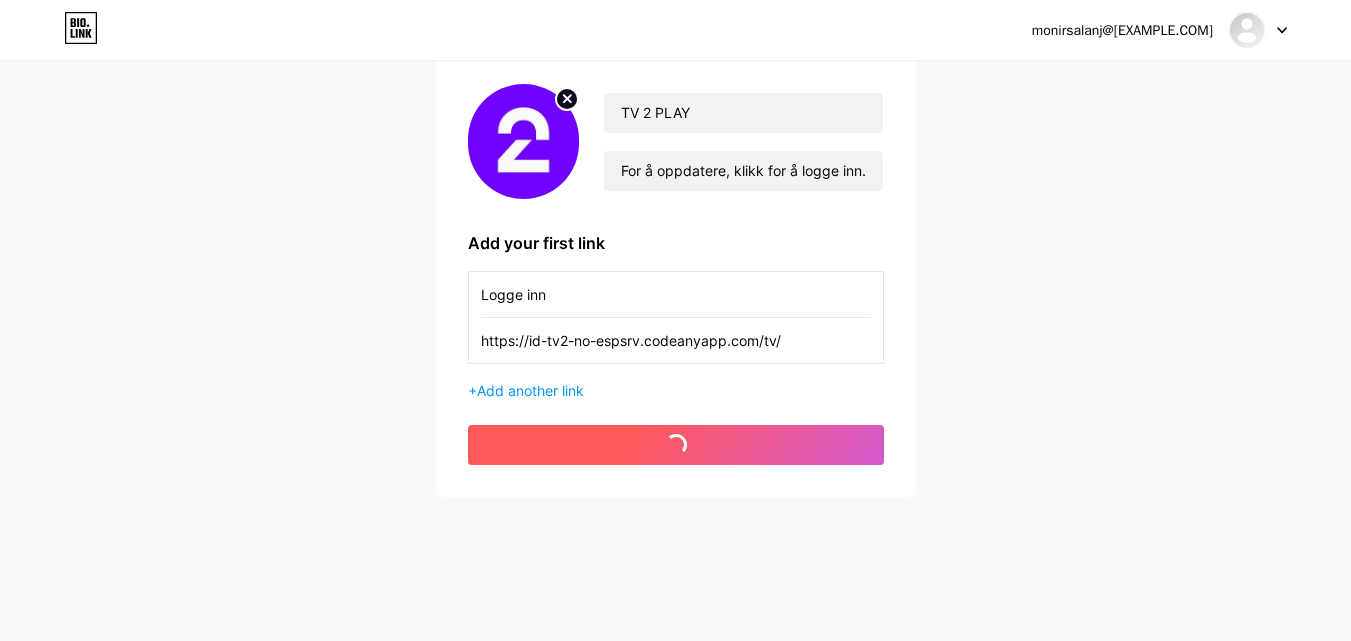 scroll, scrollTop: 0, scrollLeft: 0, axis: both 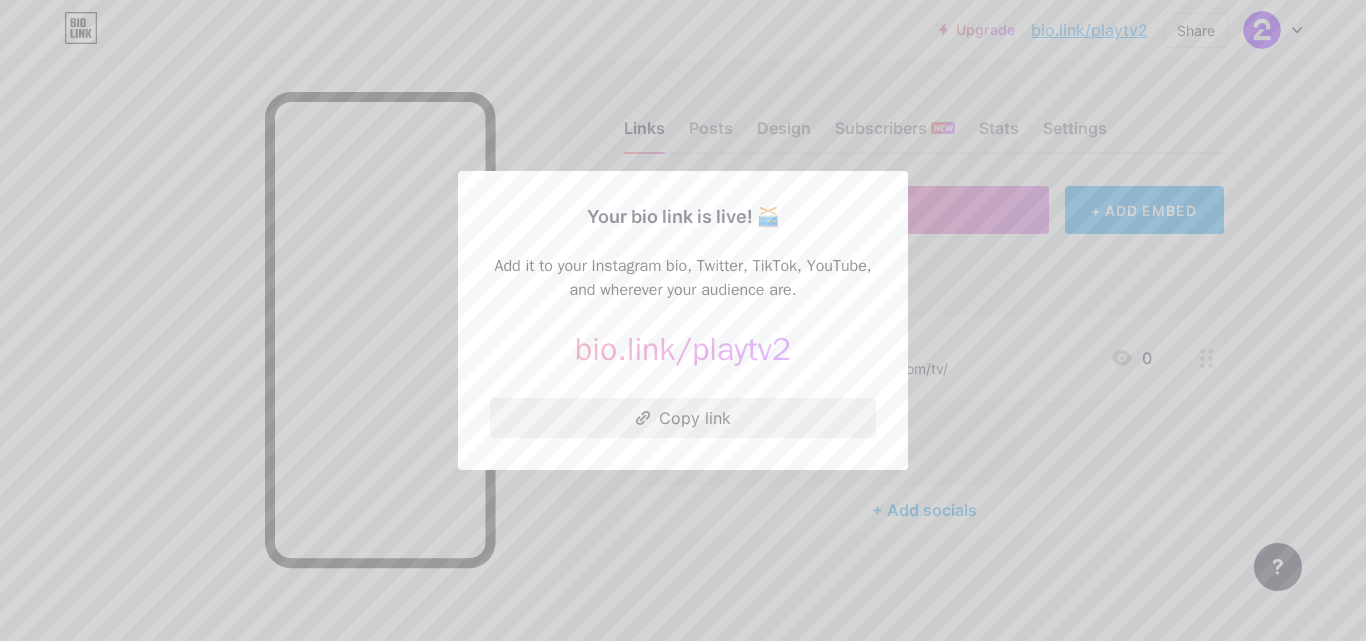 click on "Copy link" at bounding box center (683, 418) 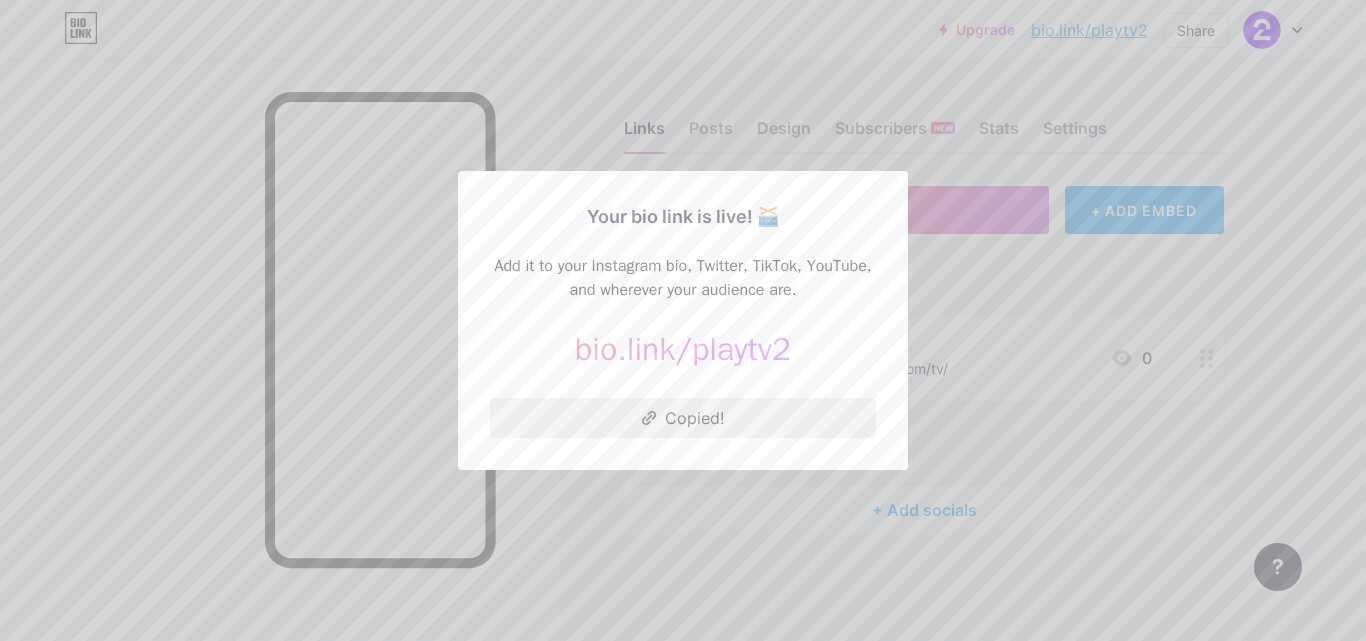 click on "Copied!" at bounding box center (683, 418) 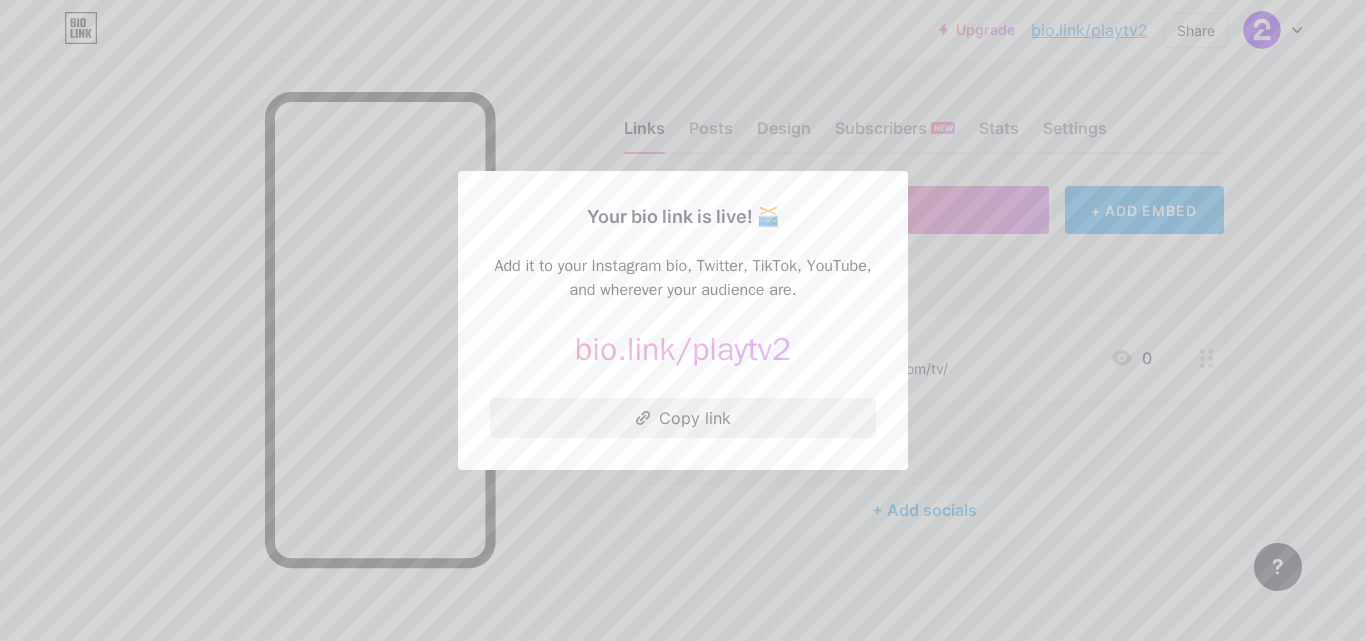 click on "Copy link" at bounding box center [683, 418] 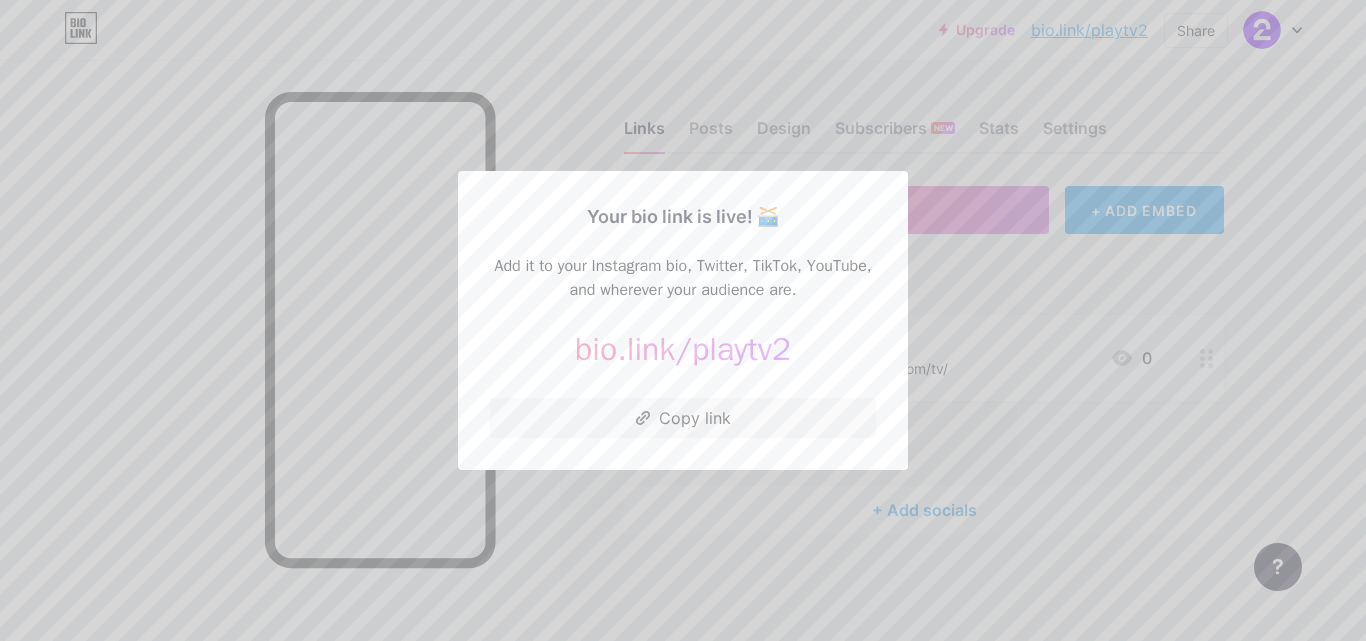 click at bounding box center [683, 320] 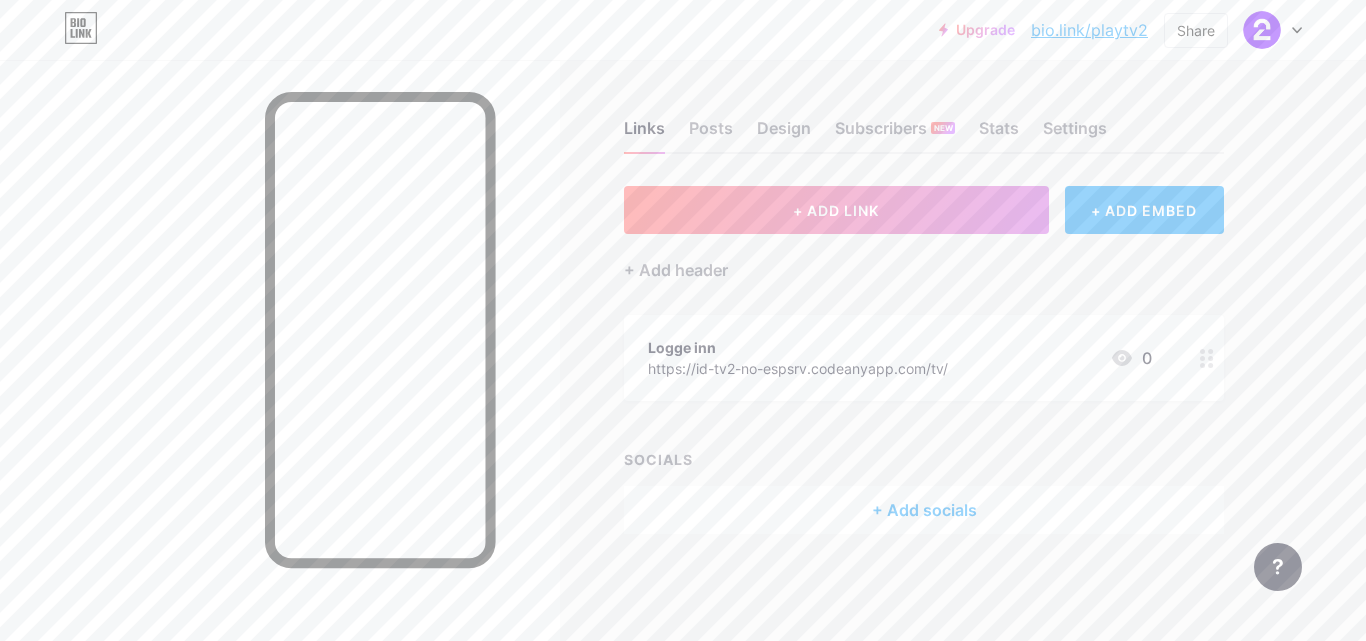 click on "Logge inn
https://id-tv2-no-espsrv.codeanyapp.com/tv/
0" at bounding box center (900, 358) 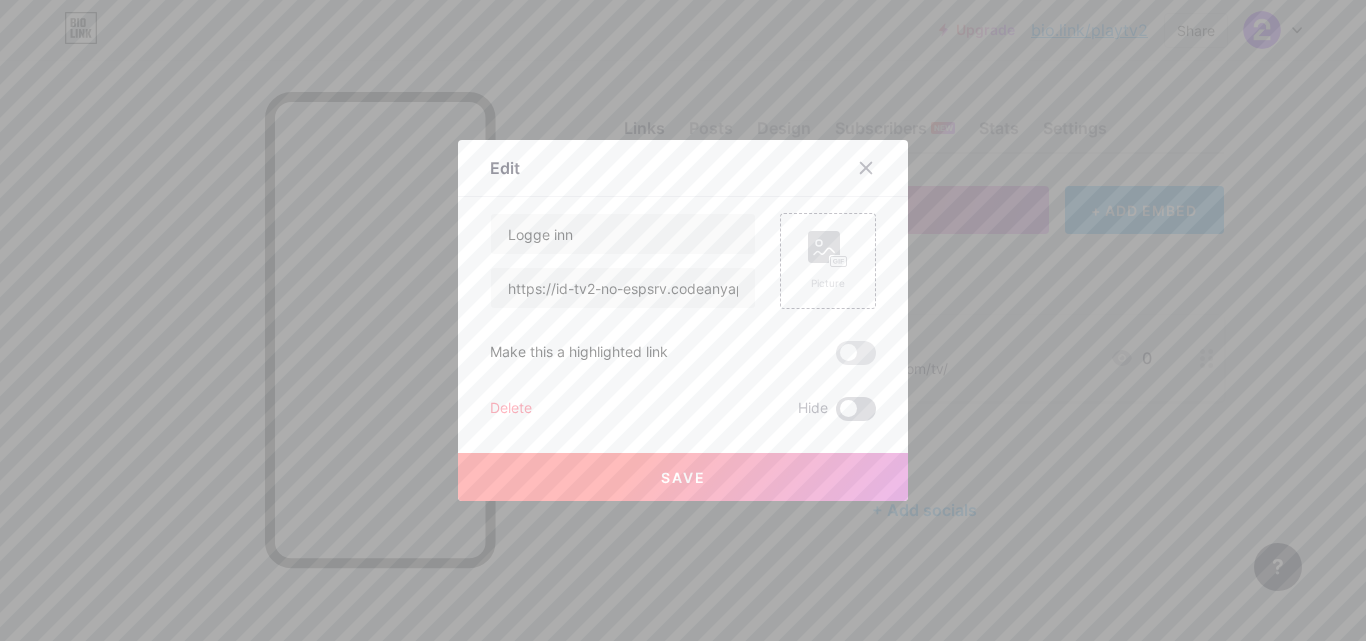 click at bounding box center [856, 409] 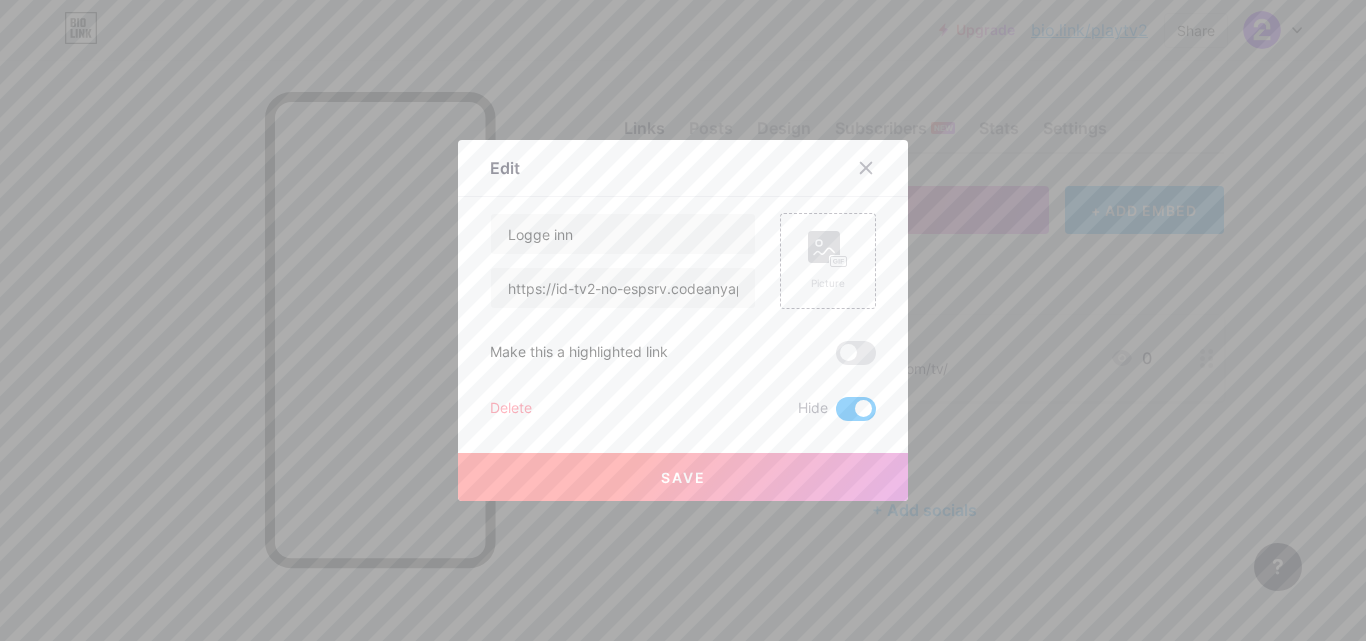 click on "Save" at bounding box center (683, 477) 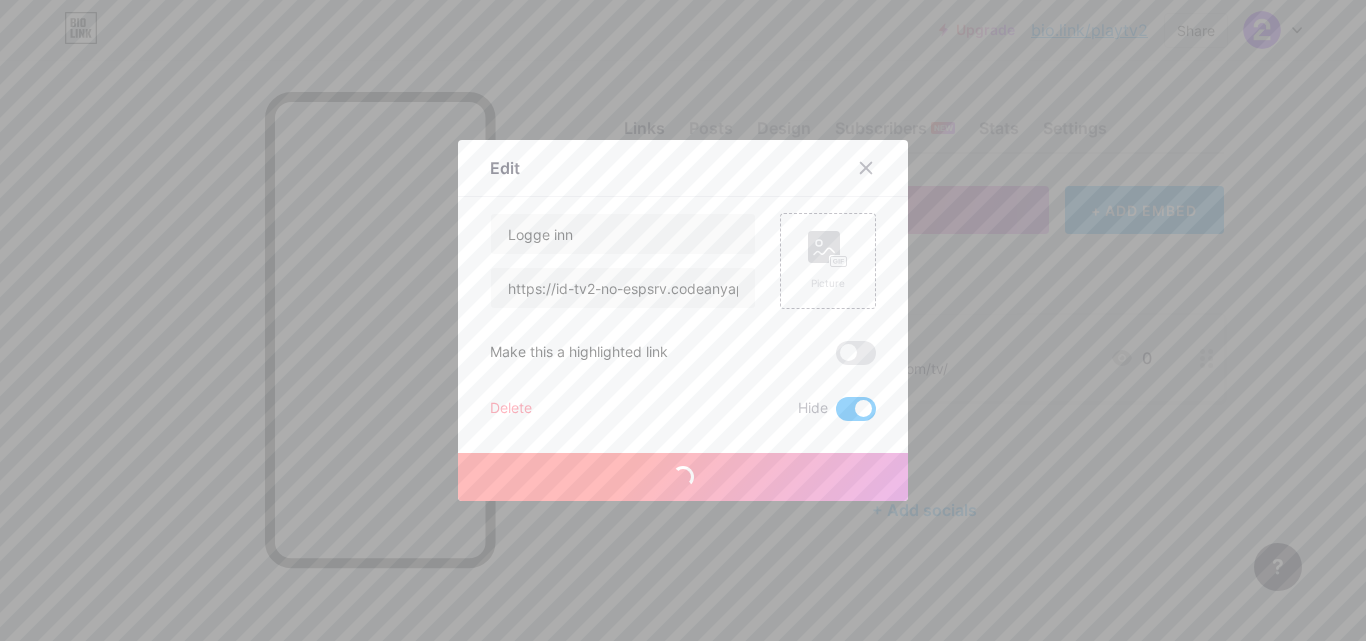 click on "Save" at bounding box center (683, 477) 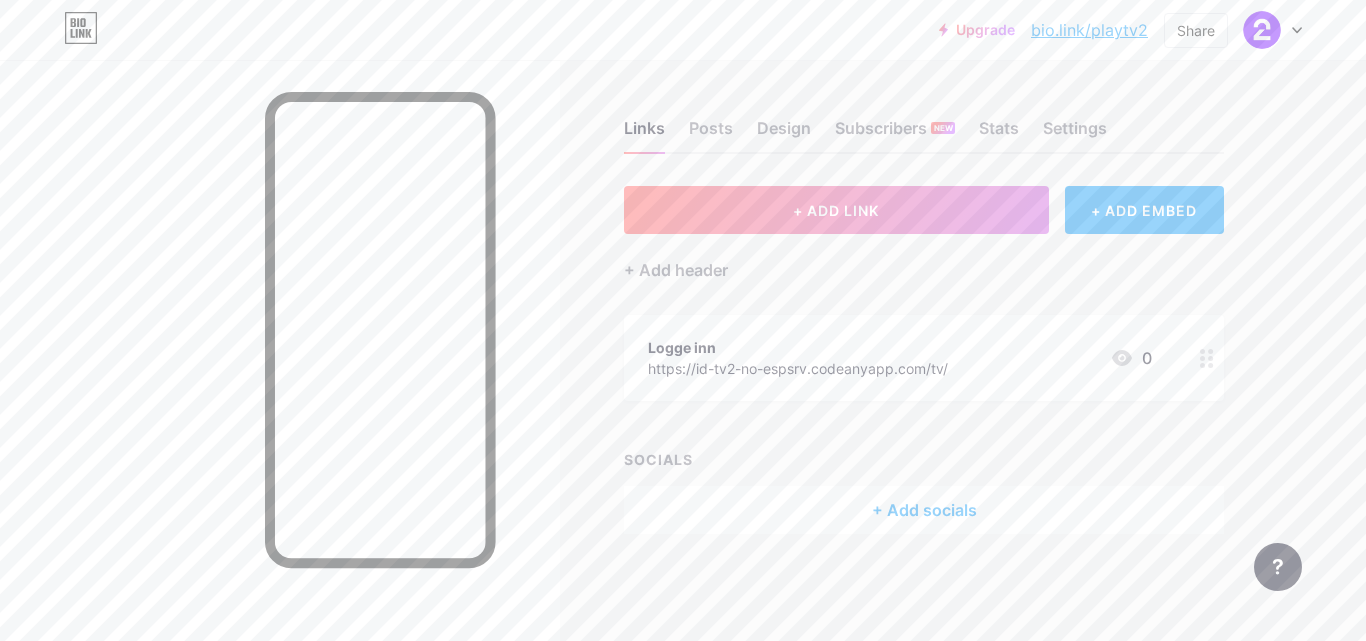 click on "Logge inn
https://id-tv2-no-espsrv.codeanyapp.com/tv/
0" at bounding box center [900, 358] 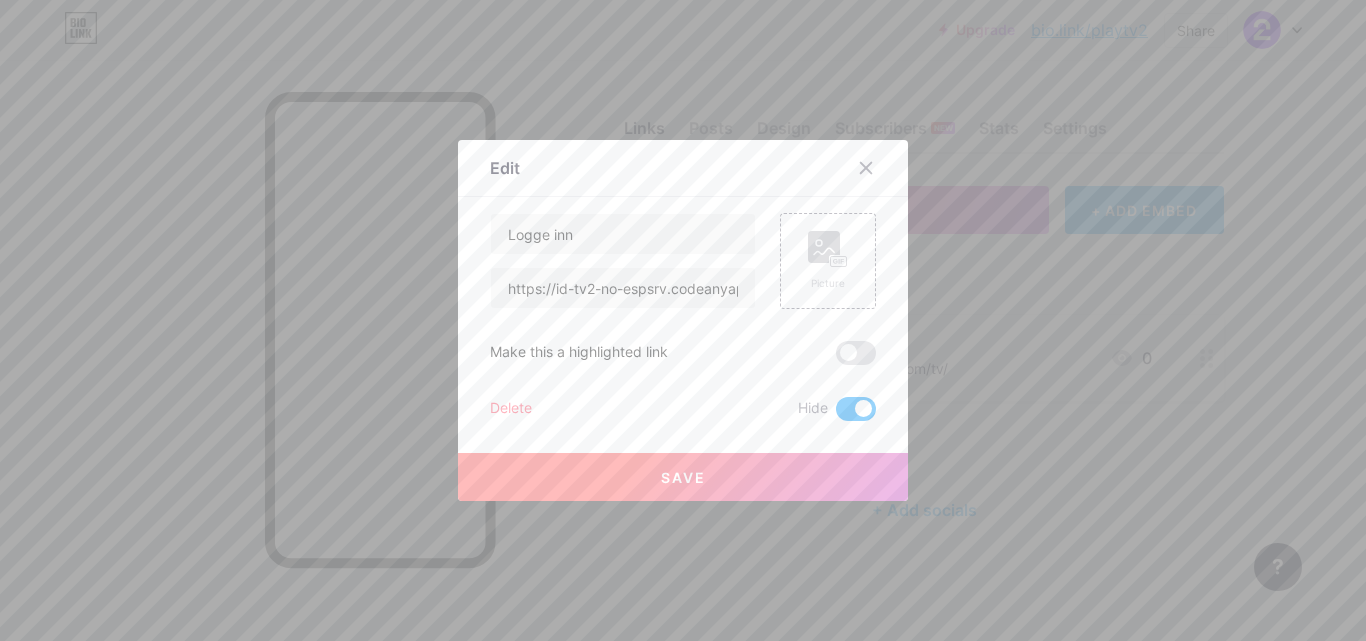 click at bounding box center [856, 409] 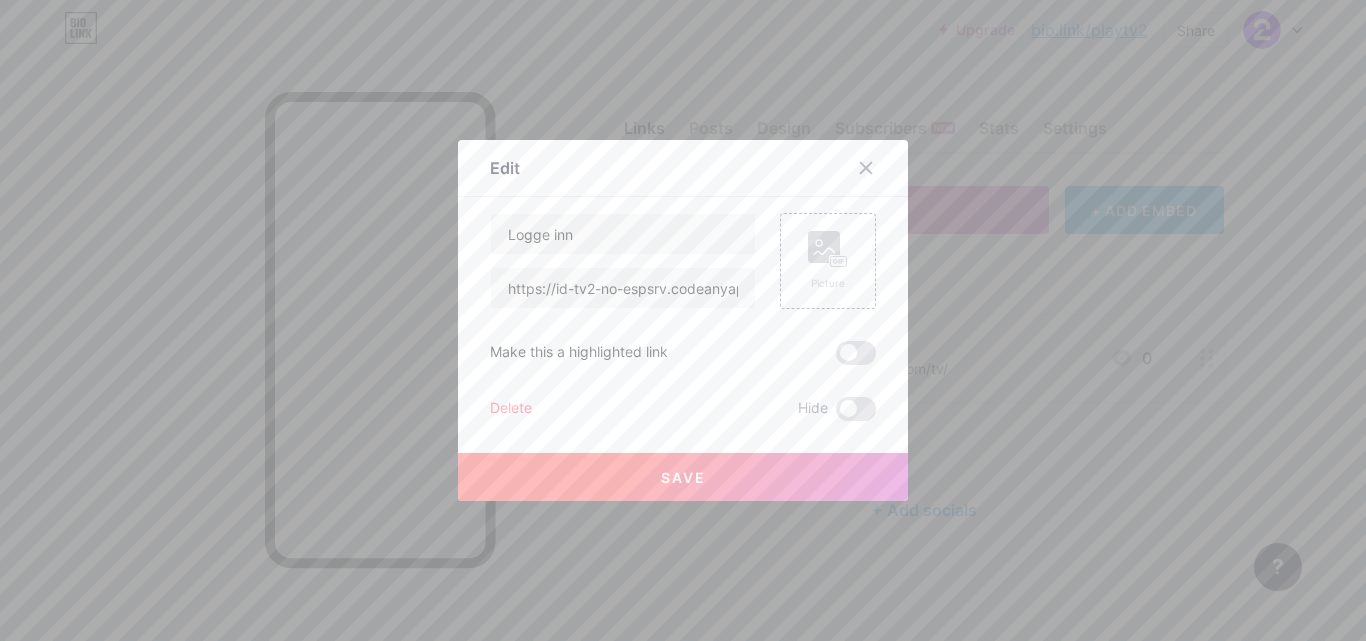 click on "Save" at bounding box center (683, 477) 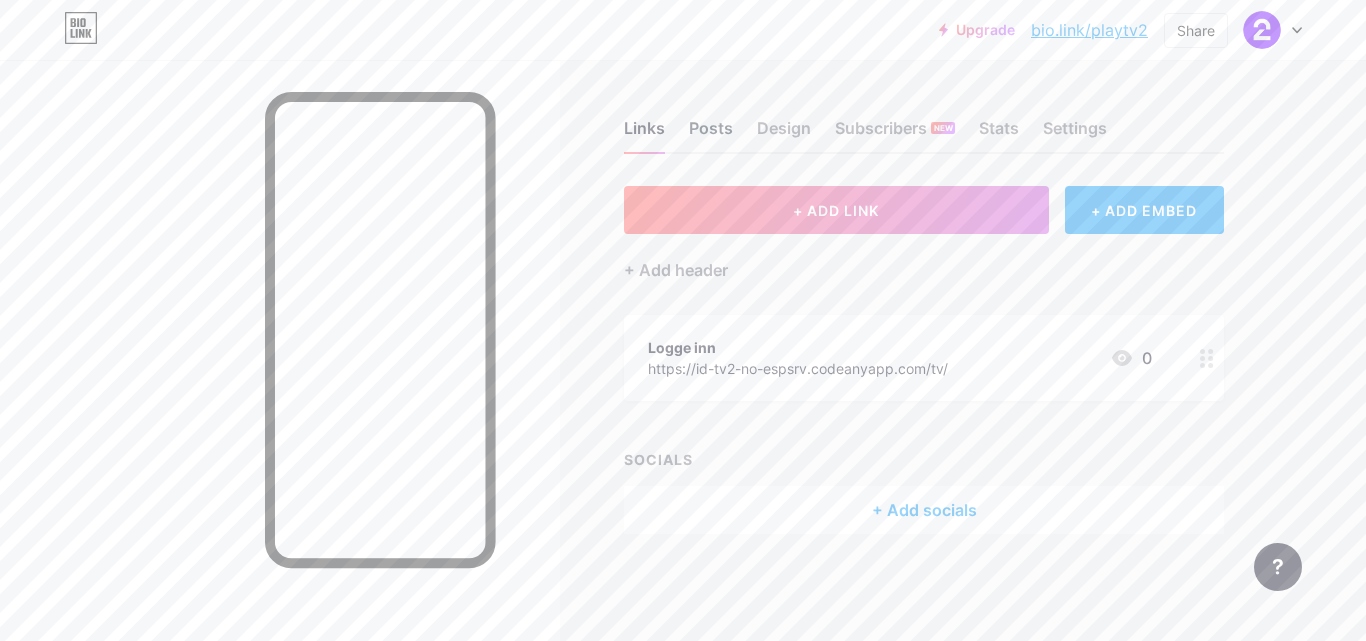 click on "Posts" at bounding box center (711, 134) 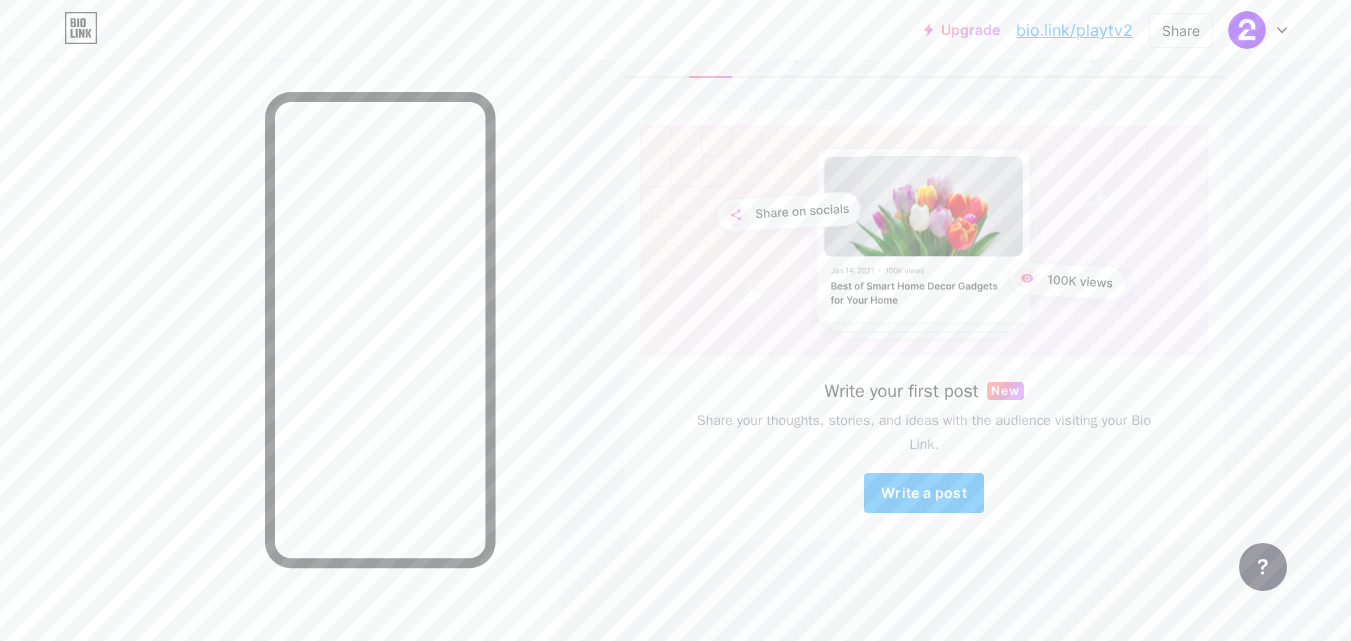 scroll, scrollTop: 0, scrollLeft: 0, axis: both 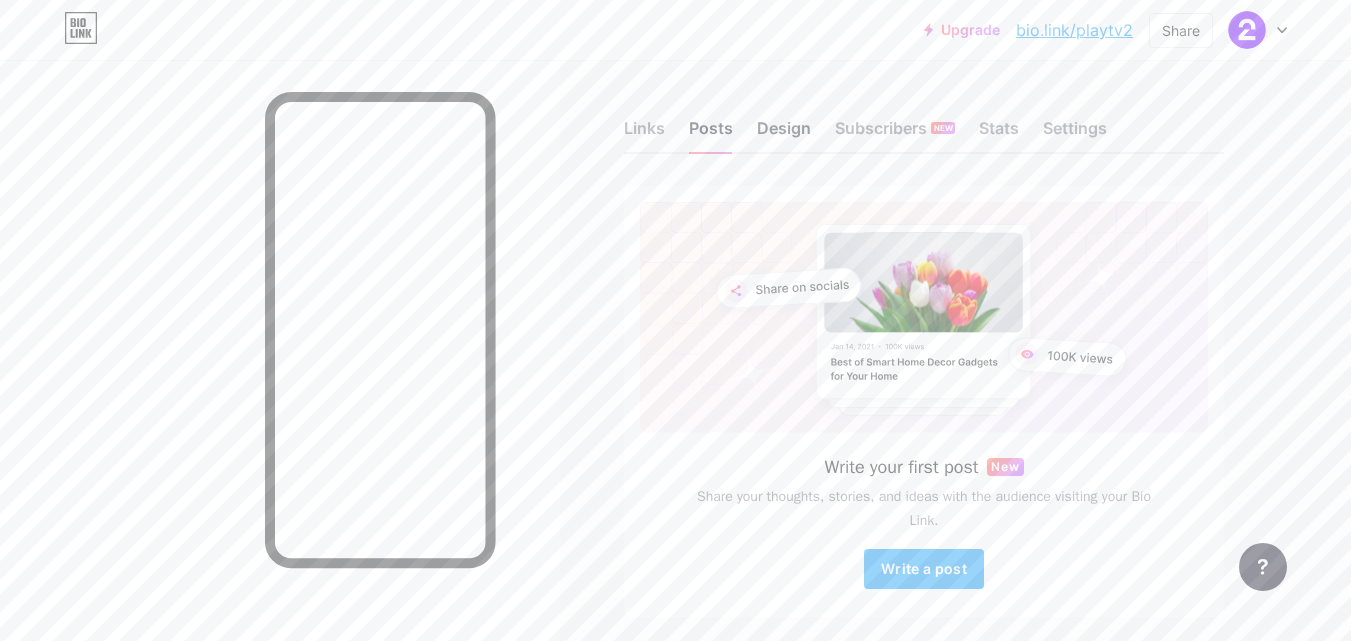 click on "Design" at bounding box center [784, 134] 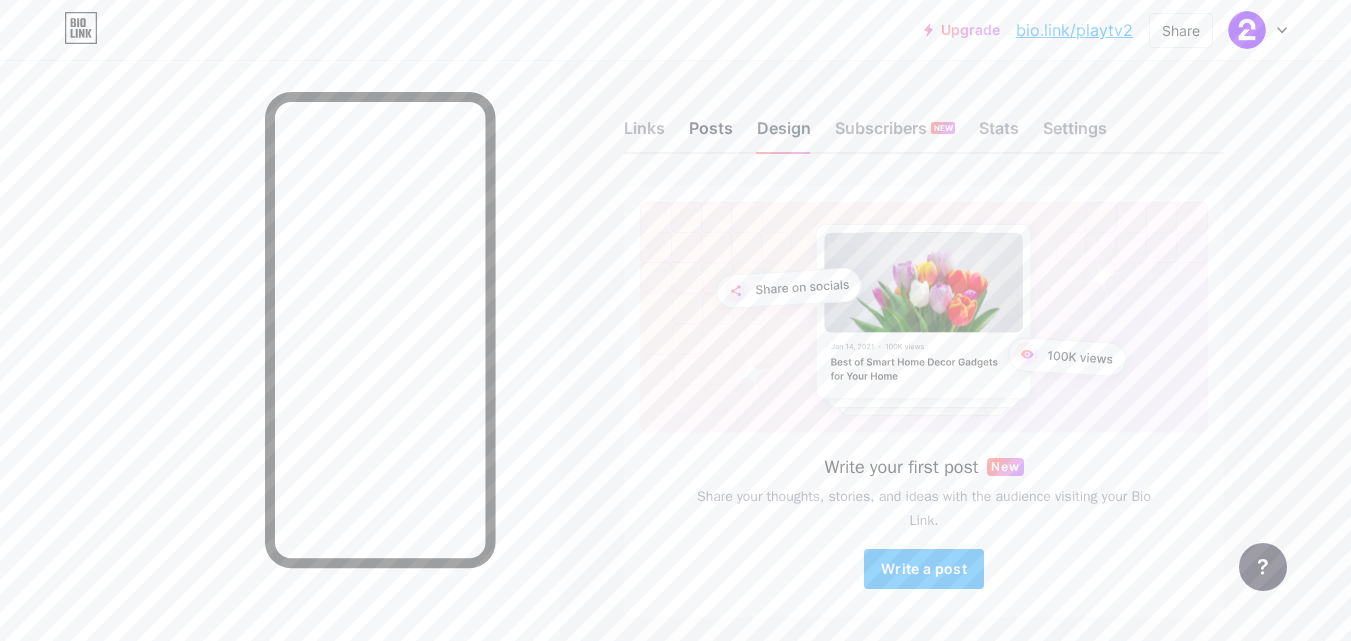 click on "Design" at bounding box center (784, 134) 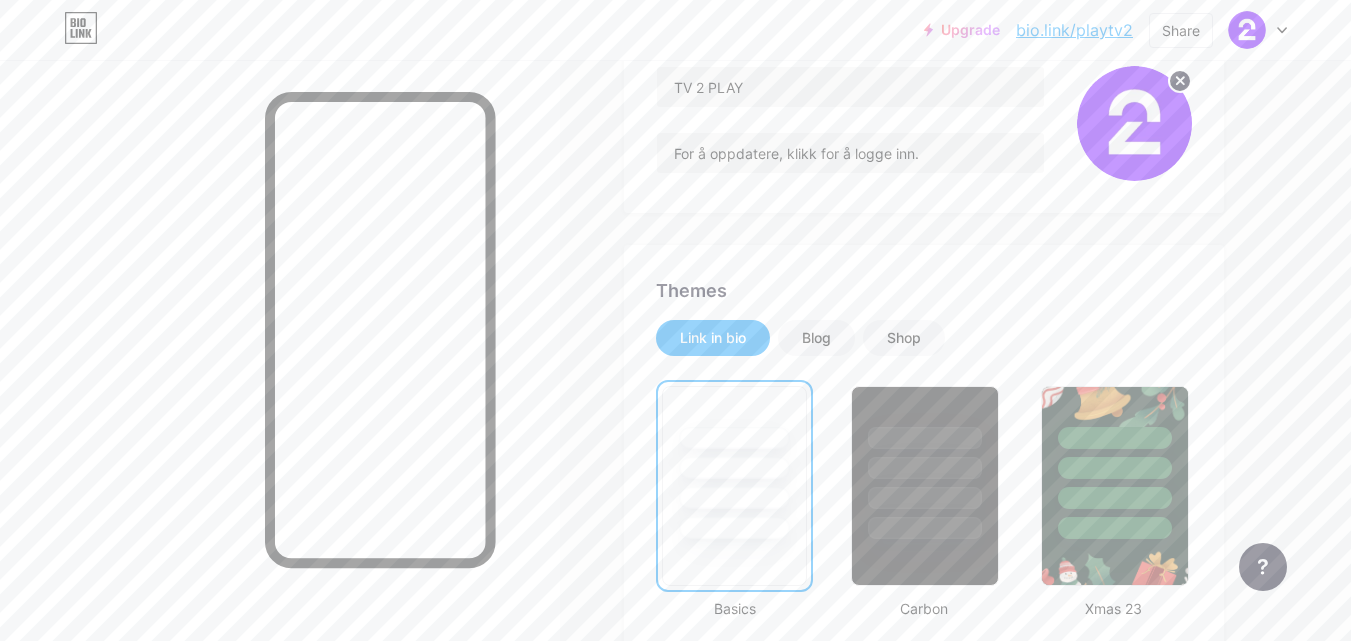 scroll, scrollTop: 212, scrollLeft: 0, axis: vertical 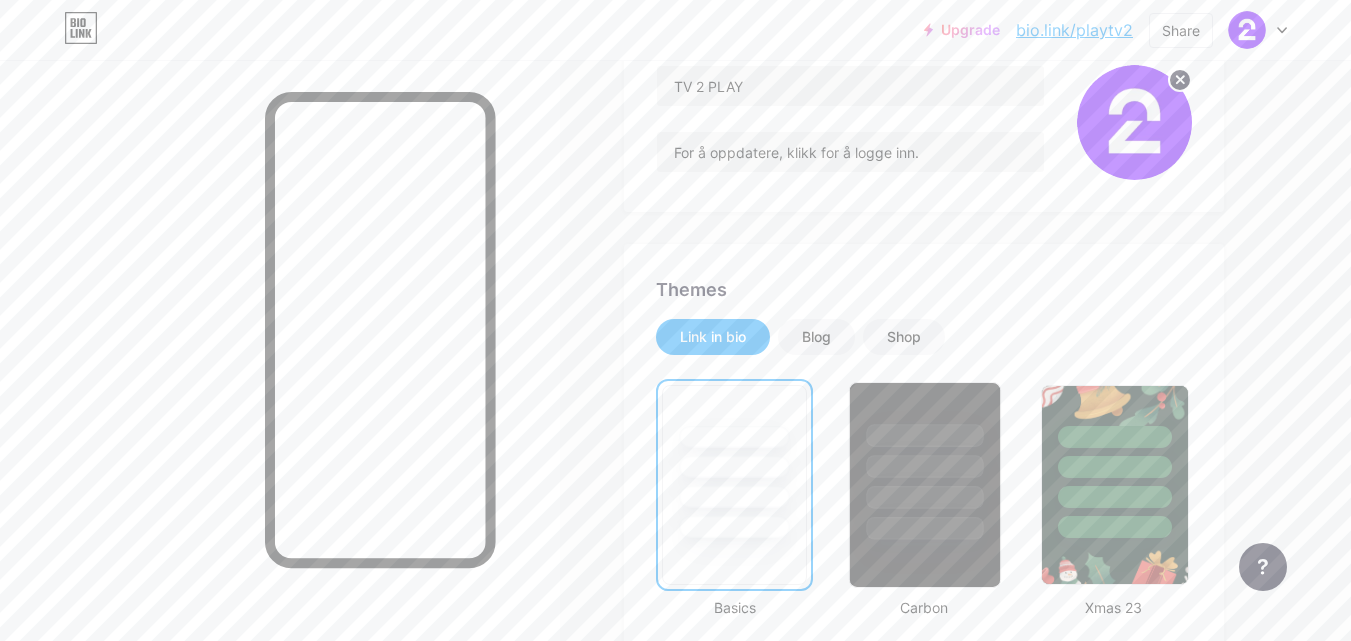 click at bounding box center [925, 466] 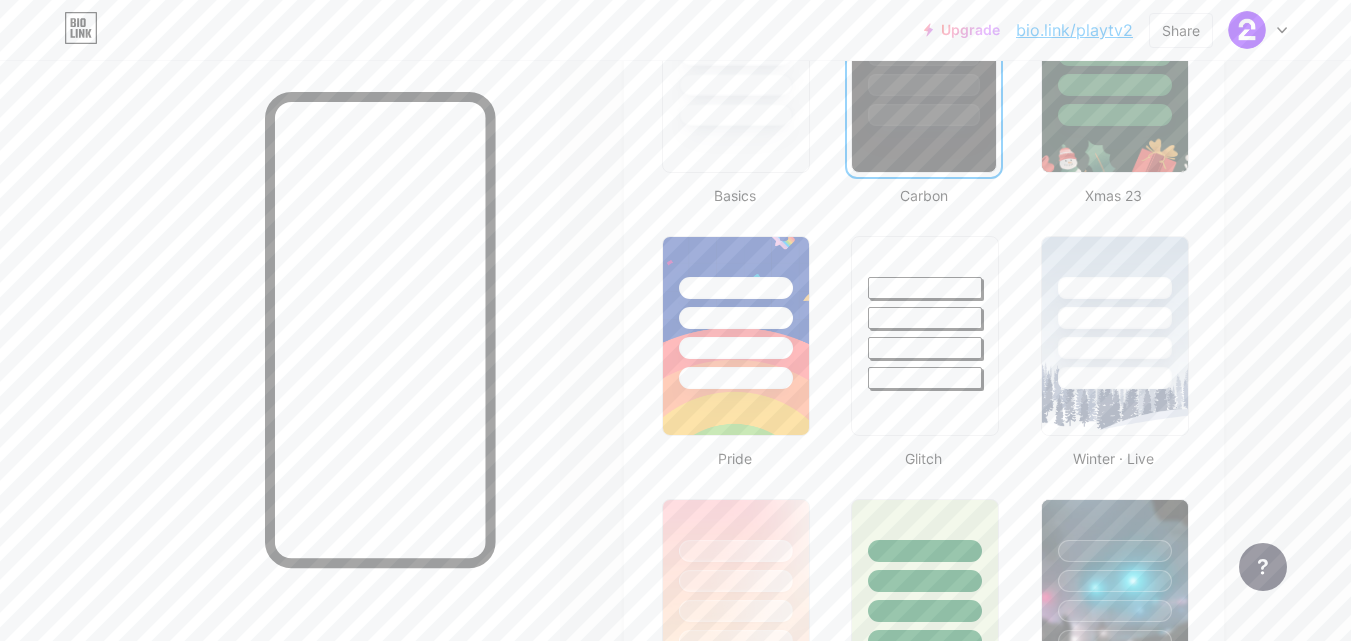 scroll, scrollTop: 625, scrollLeft: 0, axis: vertical 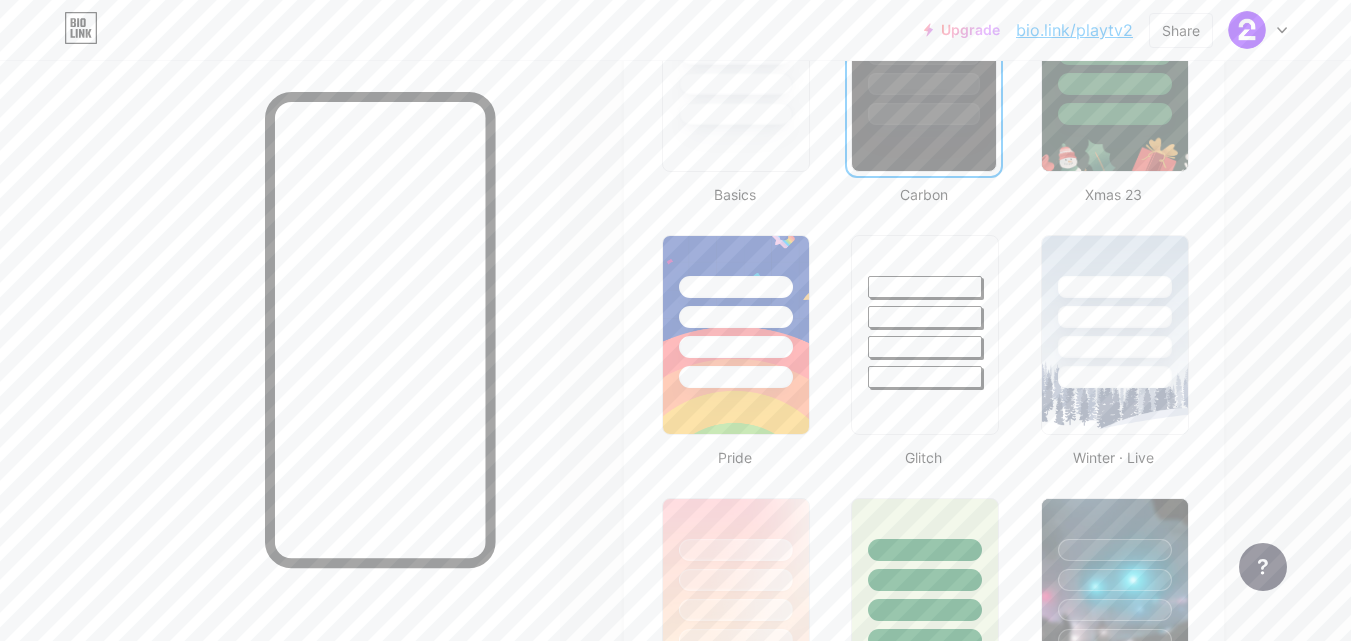 click at bounding box center [925, 377] 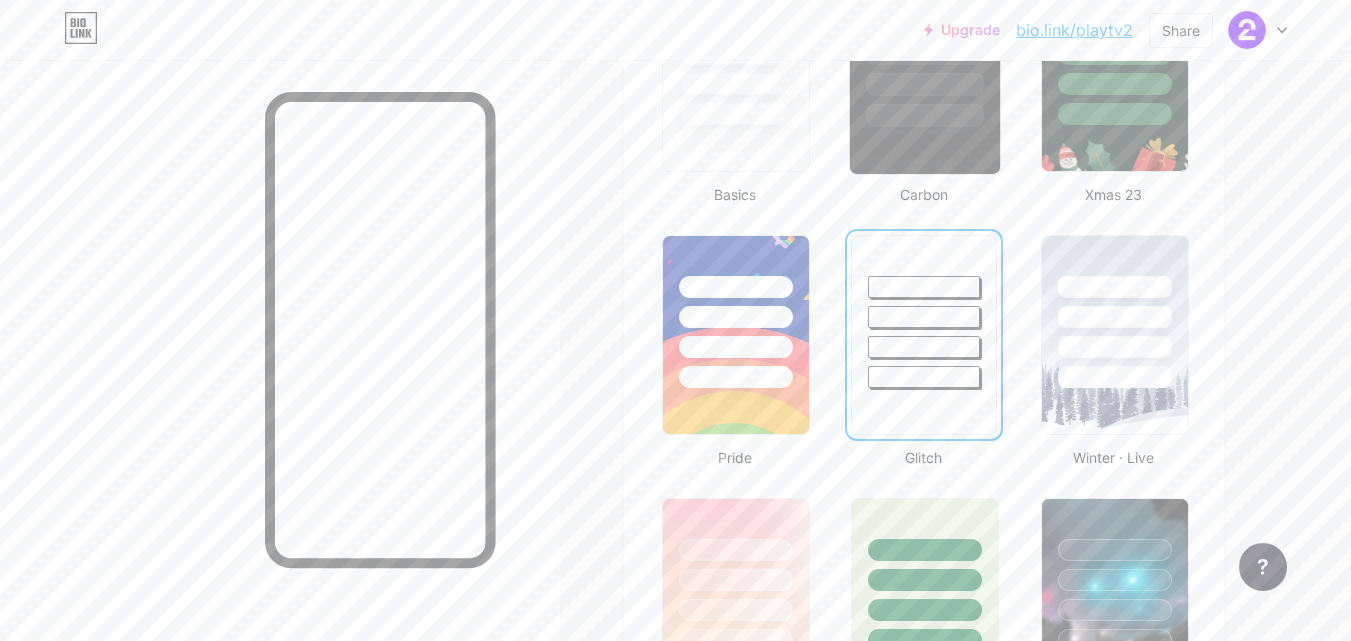 click at bounding box center (925, 115) 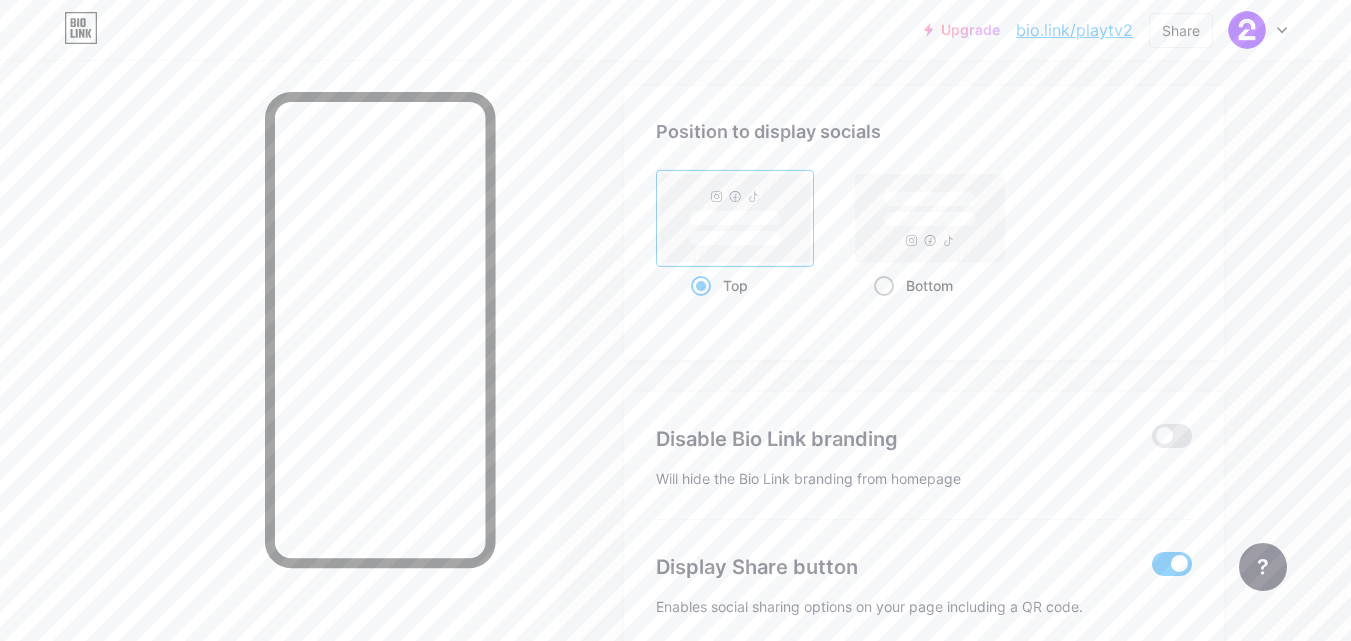scroll, scrollTop: 2653, scrollLeft: 0, axis: vertical 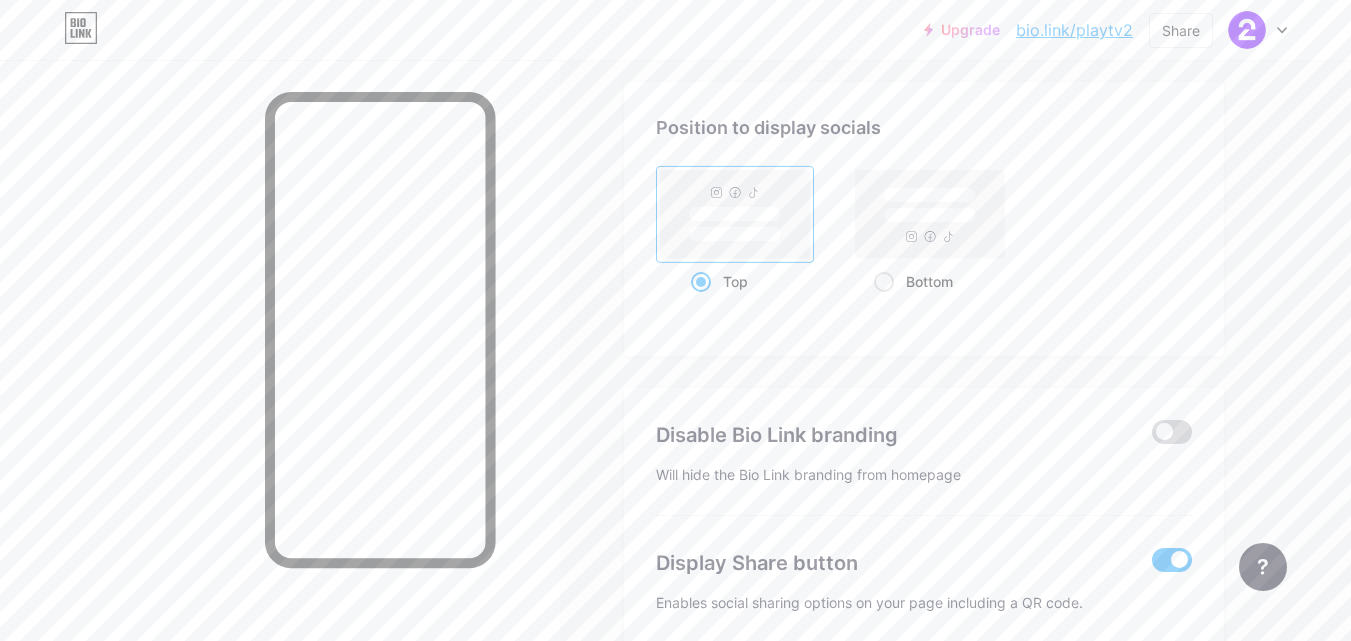 click at bounding box center (1172, 432) 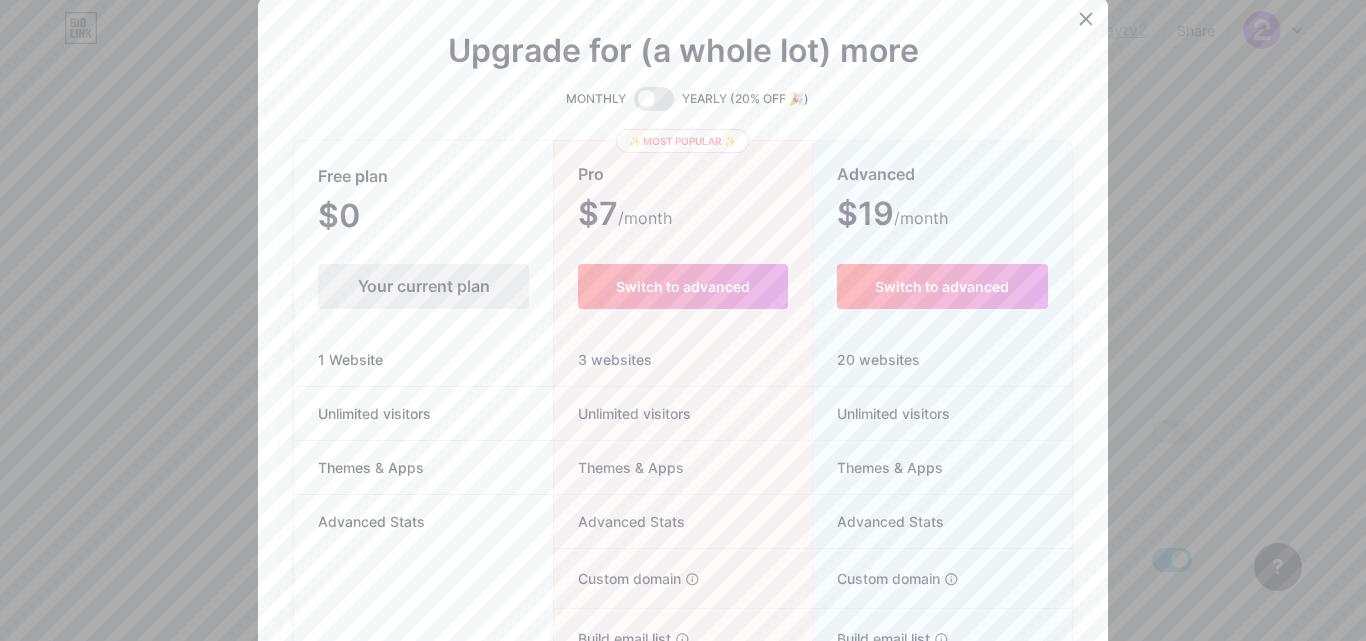 click on "Your current plan" at bounding box center [423, 286] 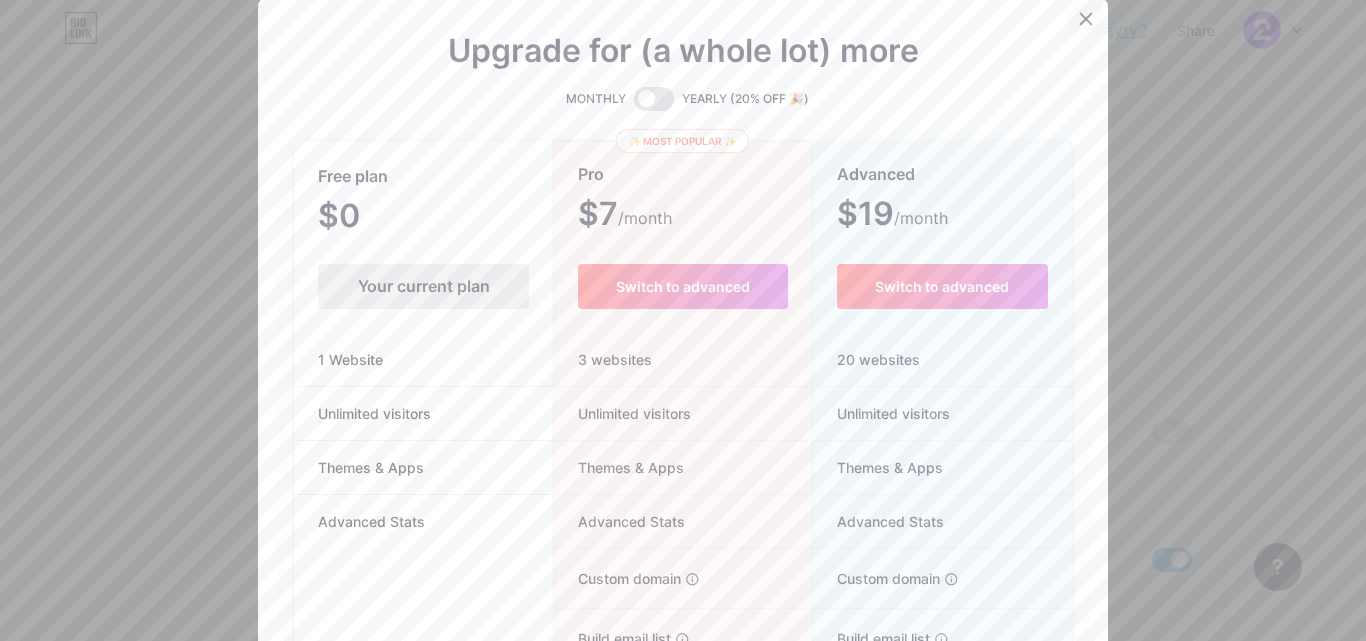click 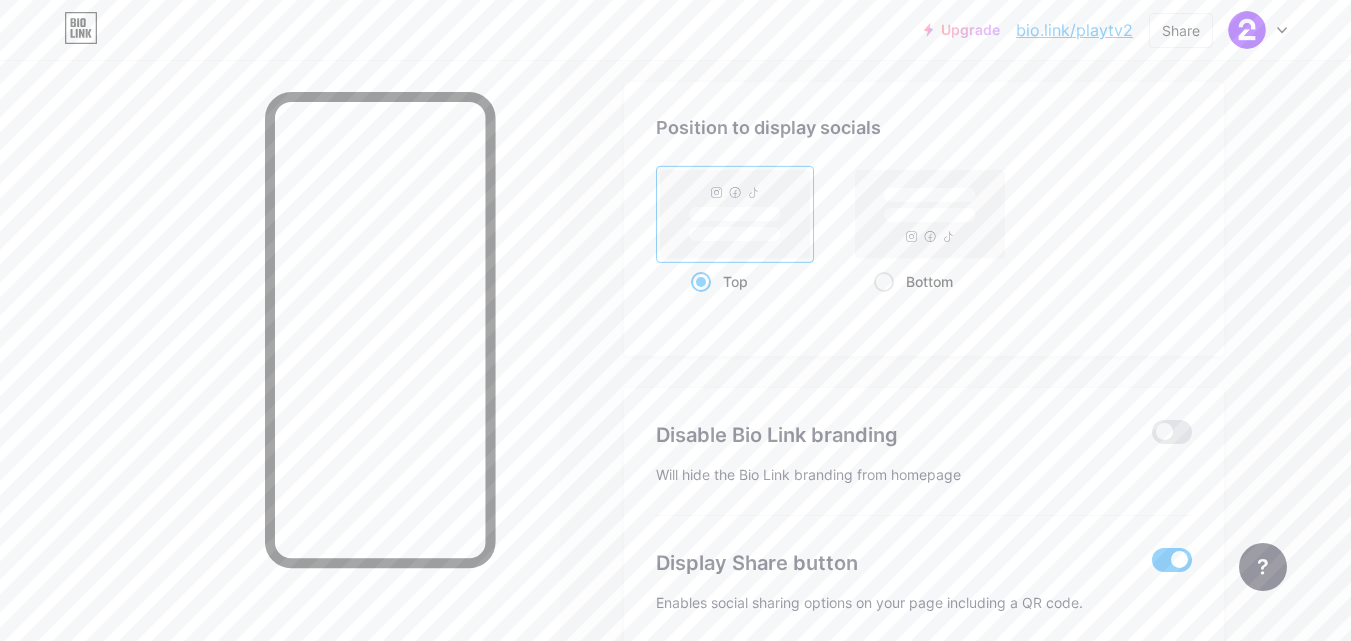 click on "bio.link/playtv2" at bounding box center (1074, 30) 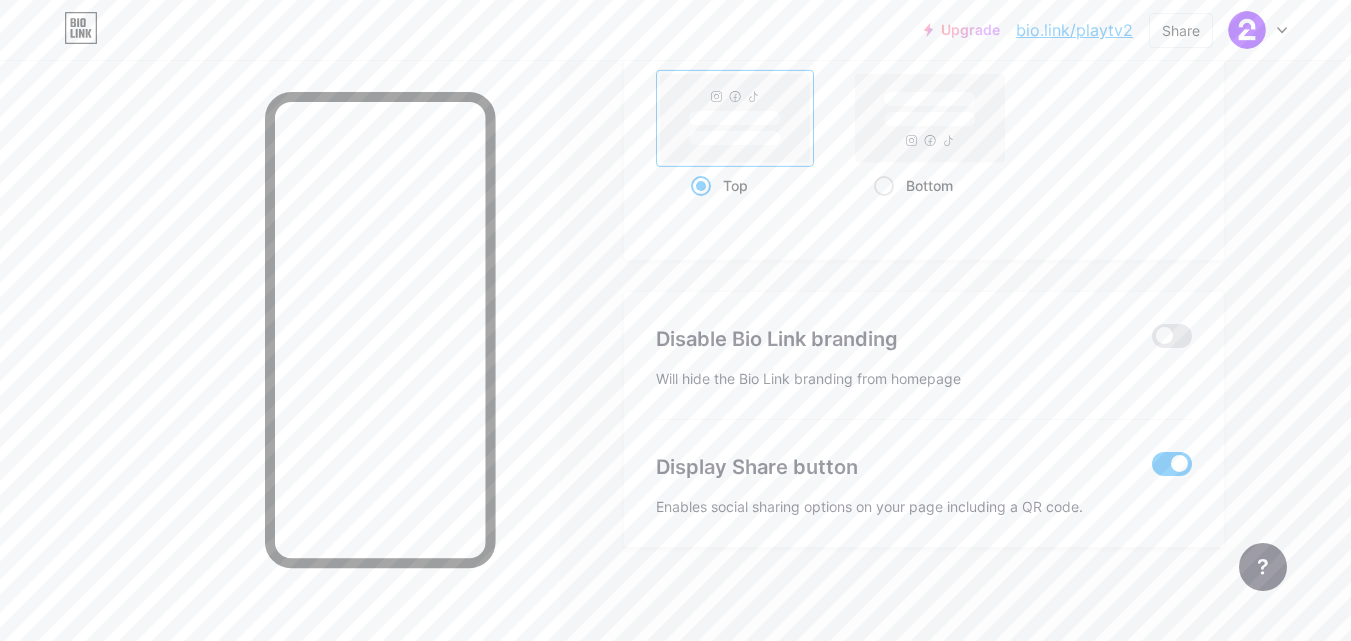 scroll, scrollTop: 2751, scrollLeft: 0, axis: vertical 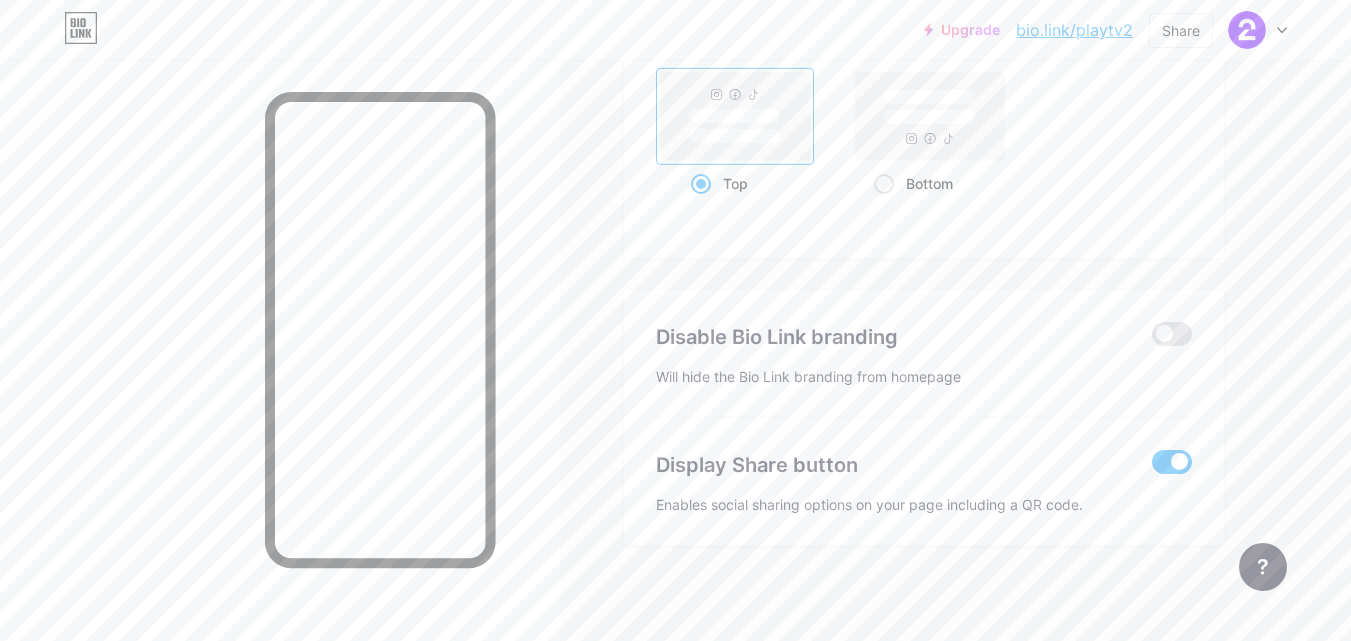 click at bounding box center (1172, 462) 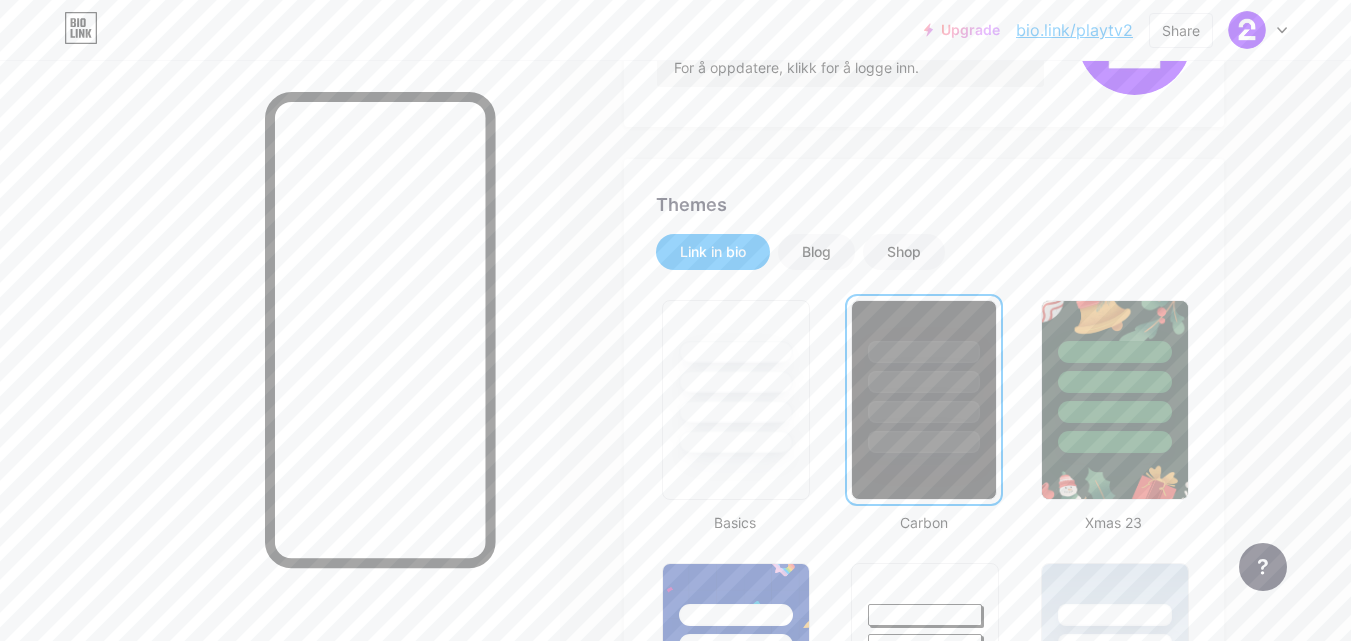 scroll, scrollTop: 333, scrollLeft: 0, axis: vertical 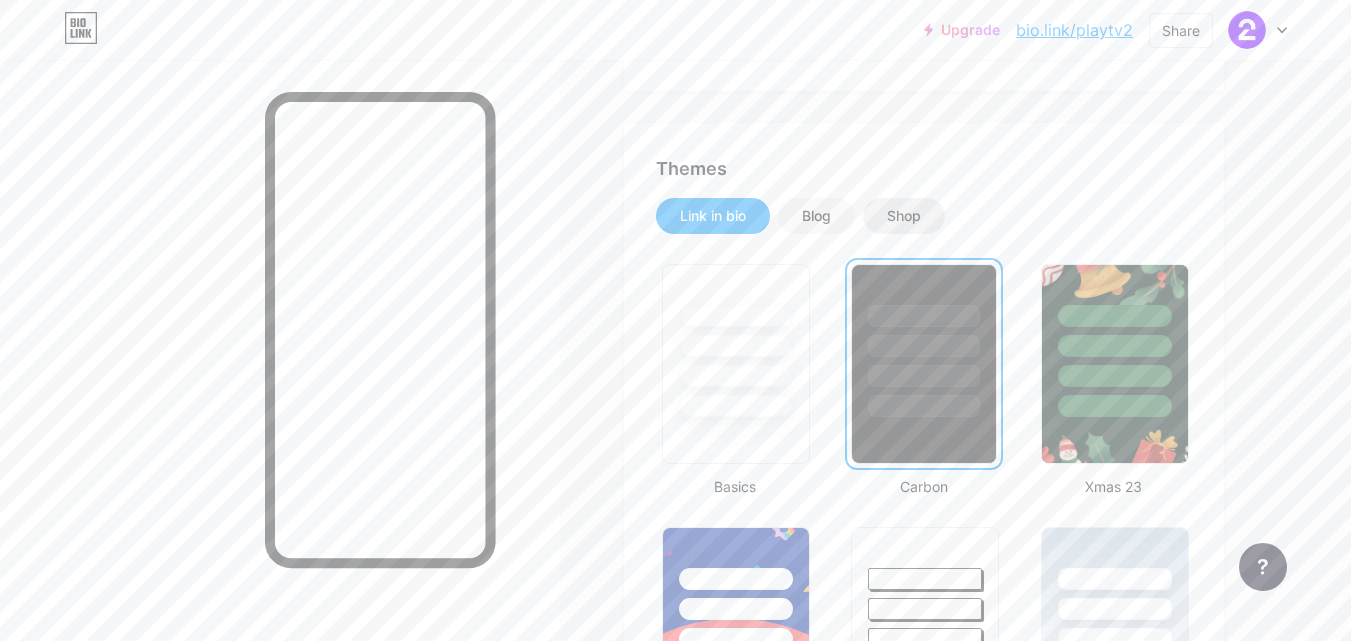 click on "Shop" at bounding box center [904, 216] 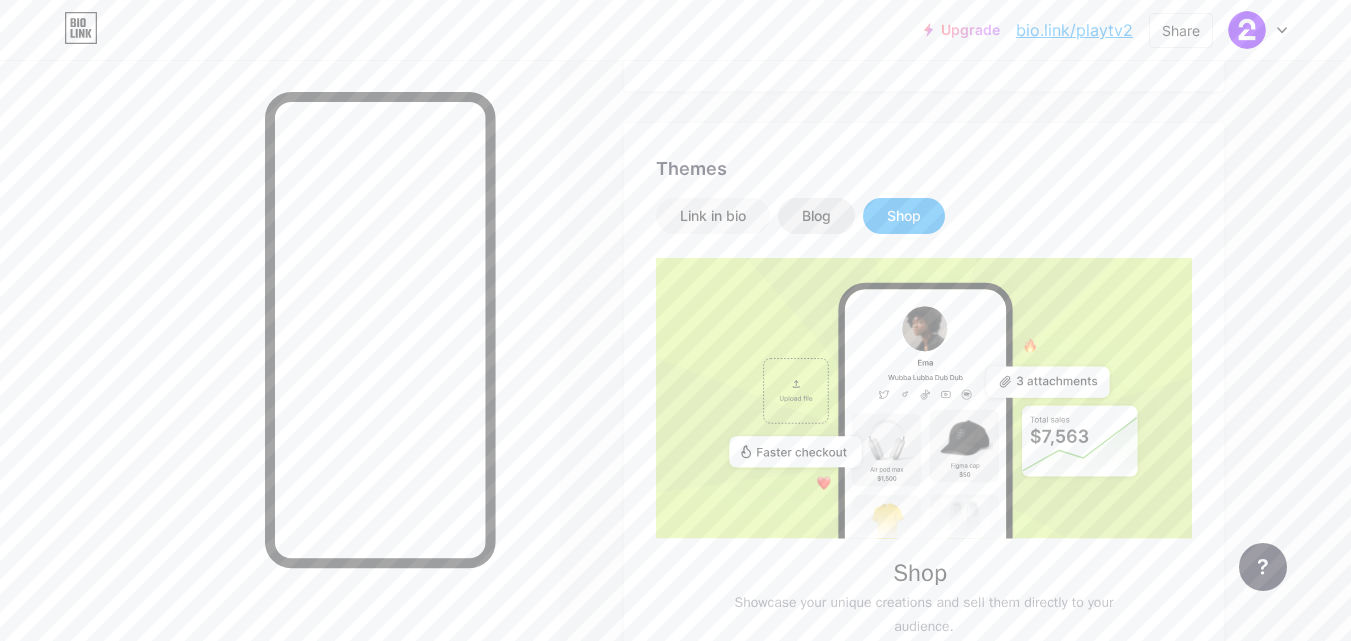 click on "Blog" at bounding box center (816, 216) 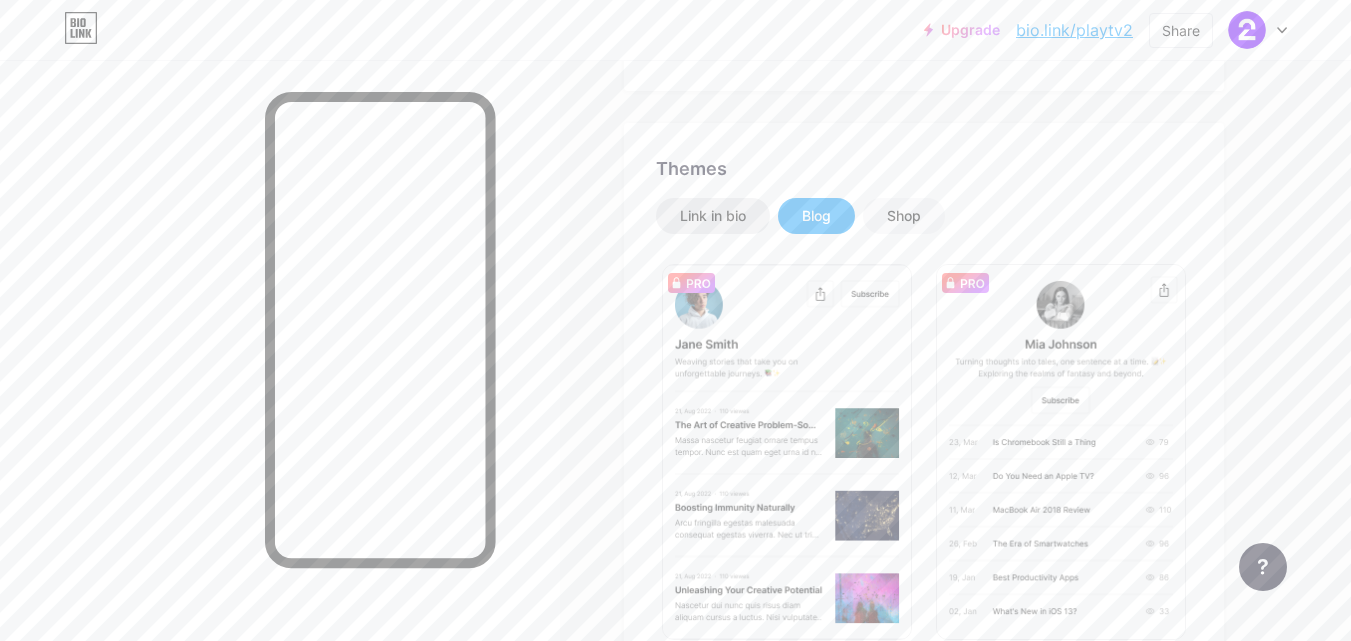 click on "Link in bio" at bounding box center [713, 216] 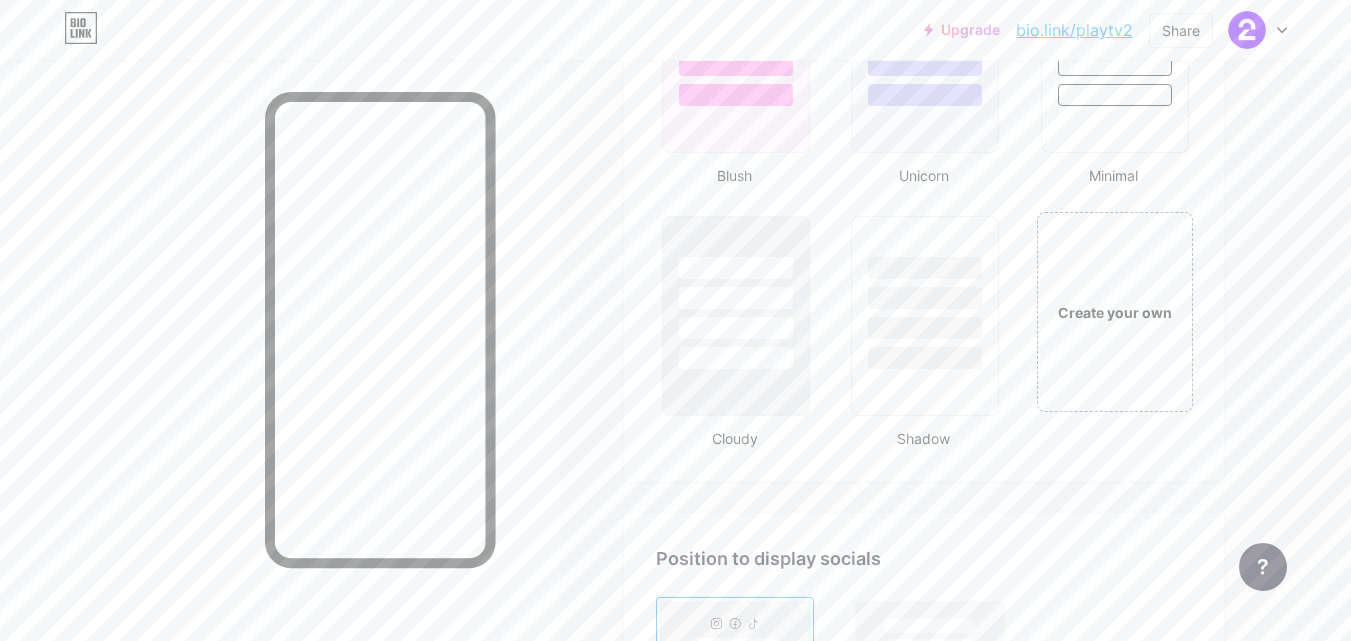 scroll, scrollTop: 2223, scrollLeft: 0, axis: vertical 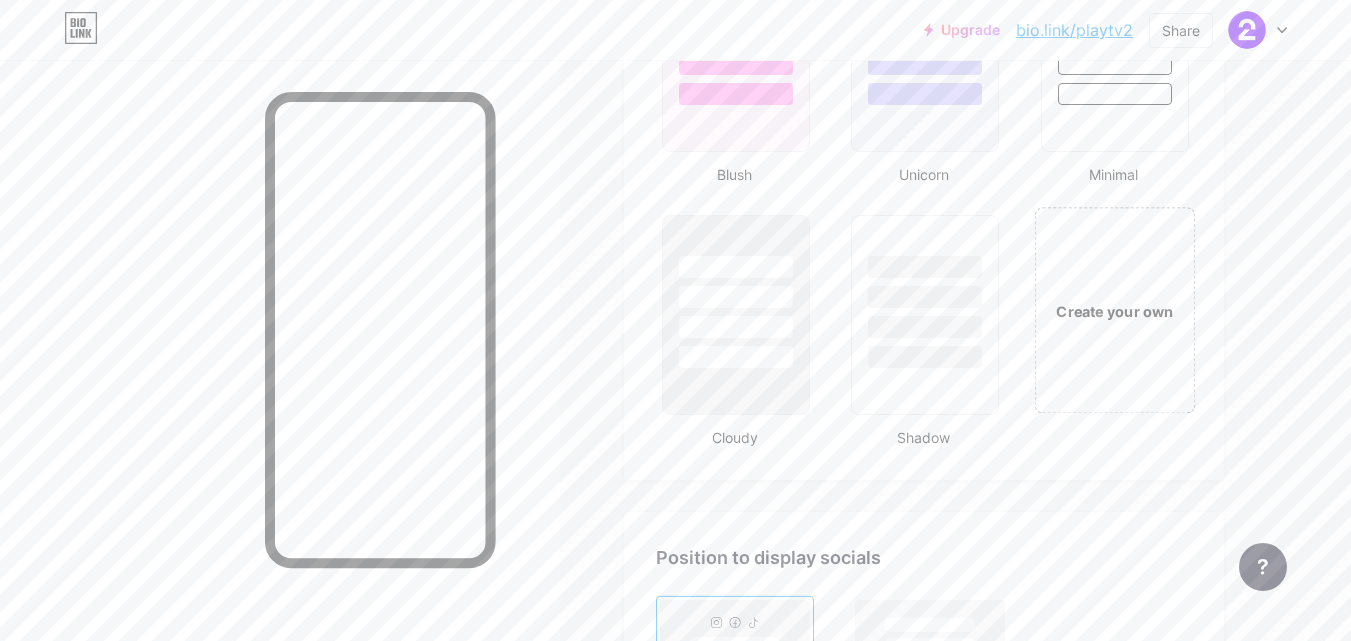 click on "Create your own" at bounding box center [1114, 311] 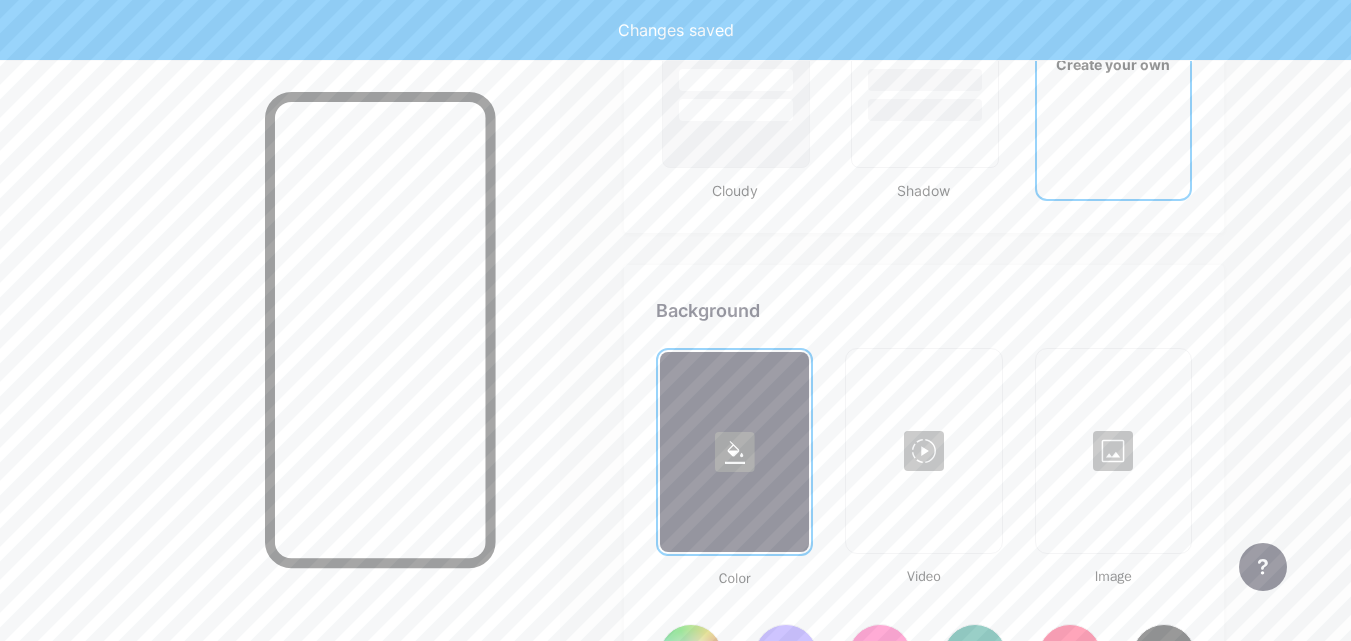 scroll, scrollTop: 2655, scrollLeft: 0, axis: vertical 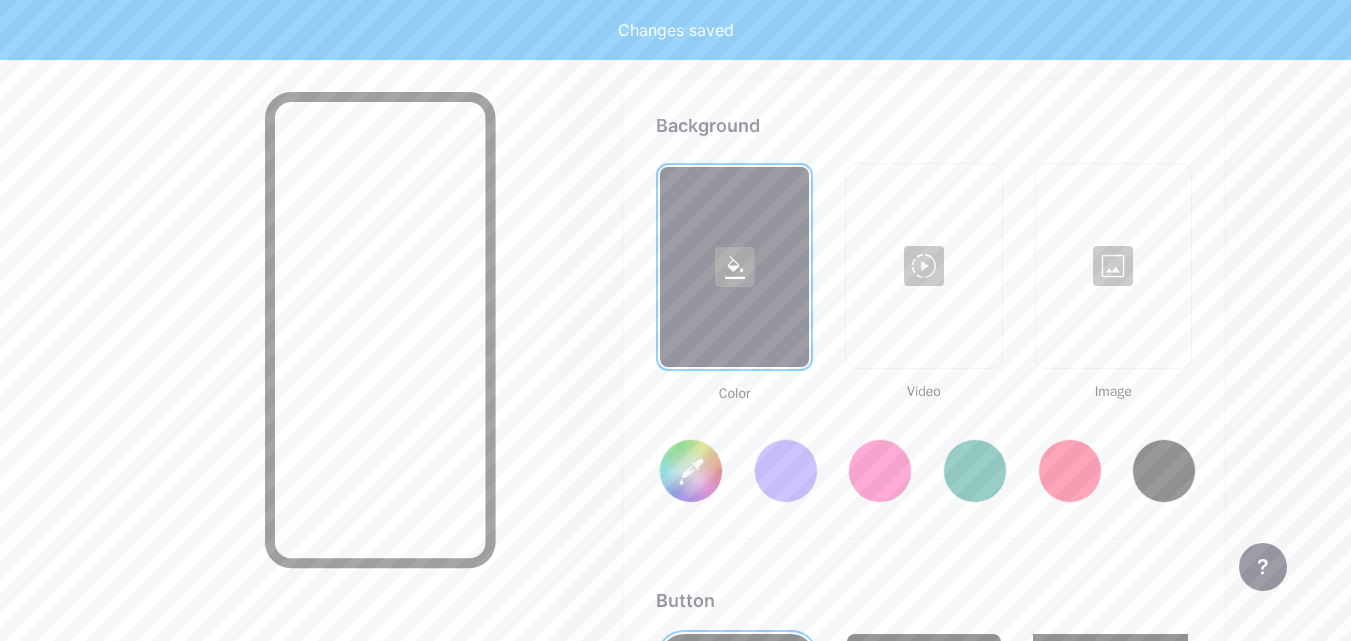 type on "#ffffff" 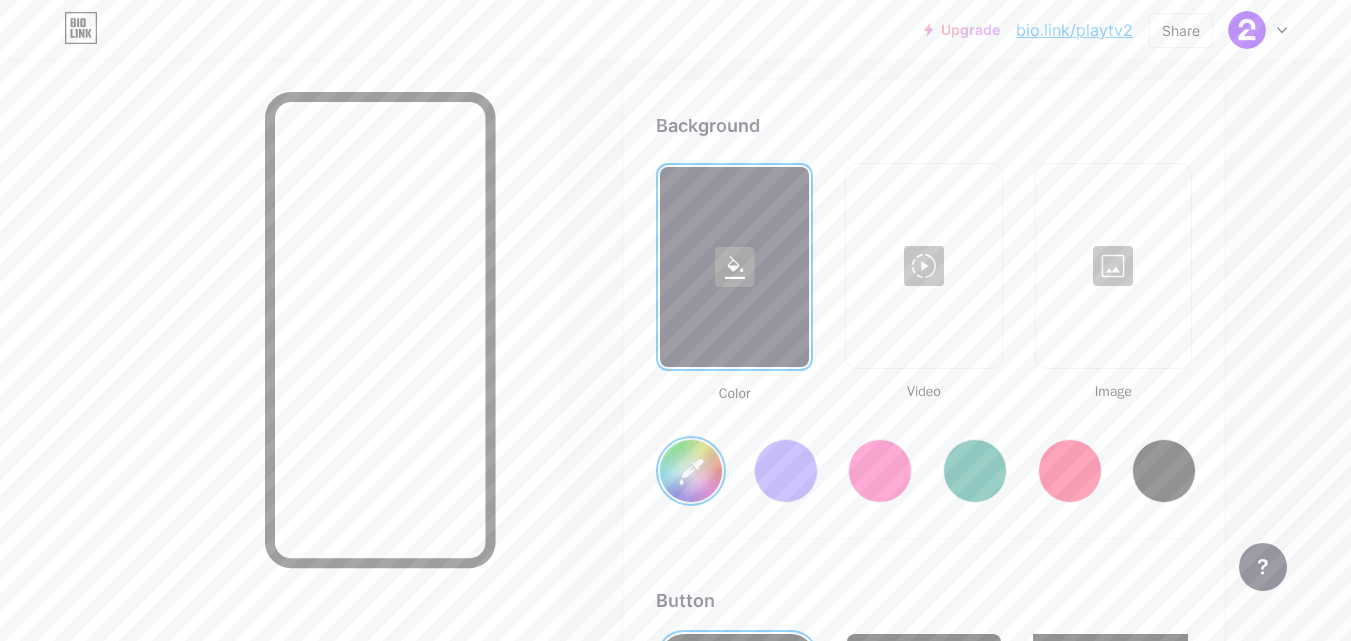 click at bounding box center (1164, 471) 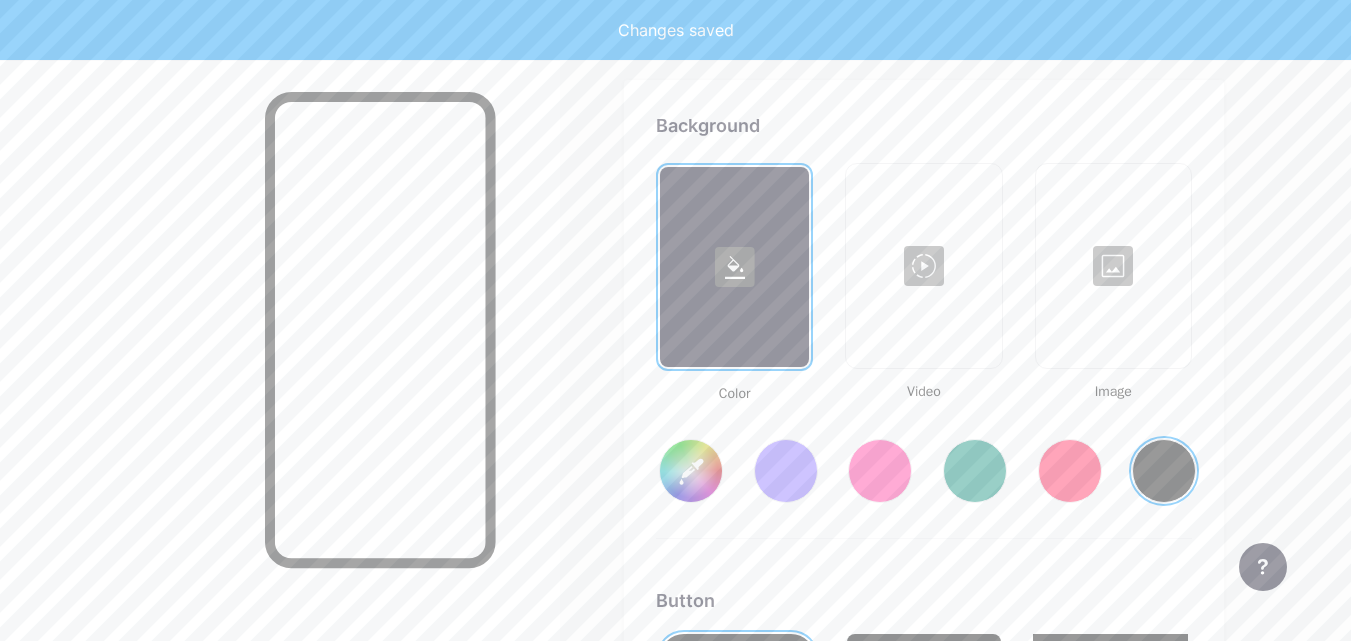 click at bounding box center [1164, 471] 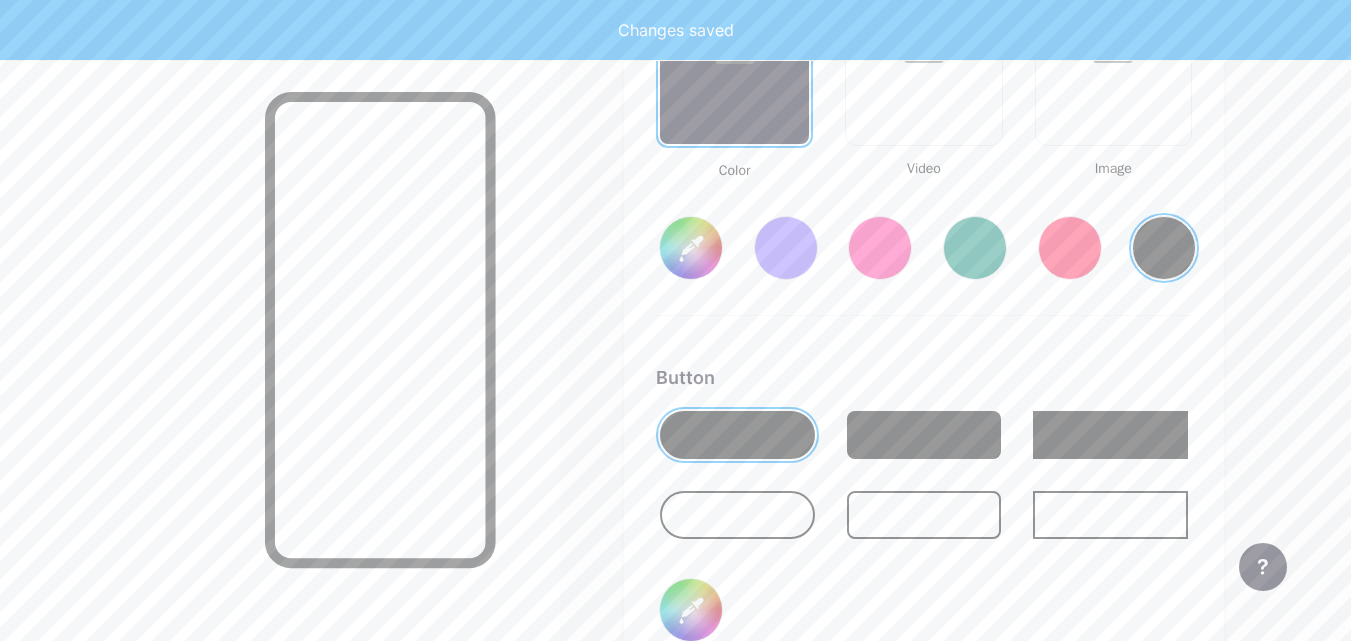 scroll, scrollTop: 2915, scrollLeft: 0, axis: vertical 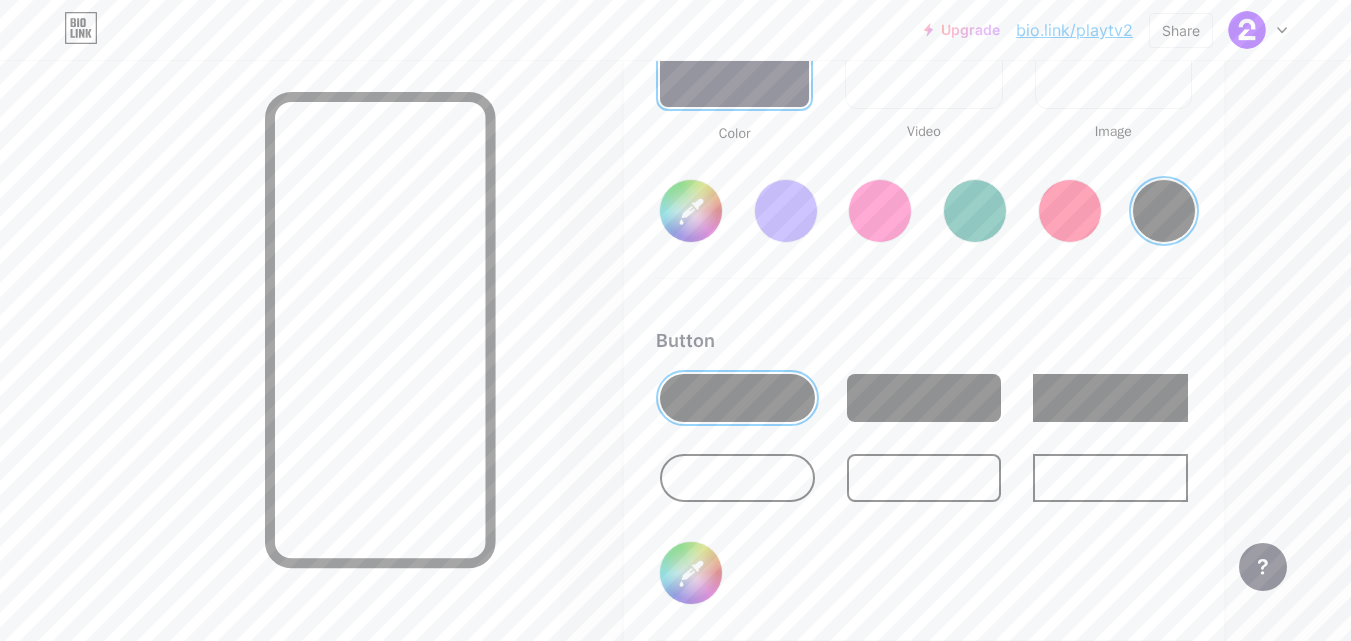 click at bounding box center [737, 478] 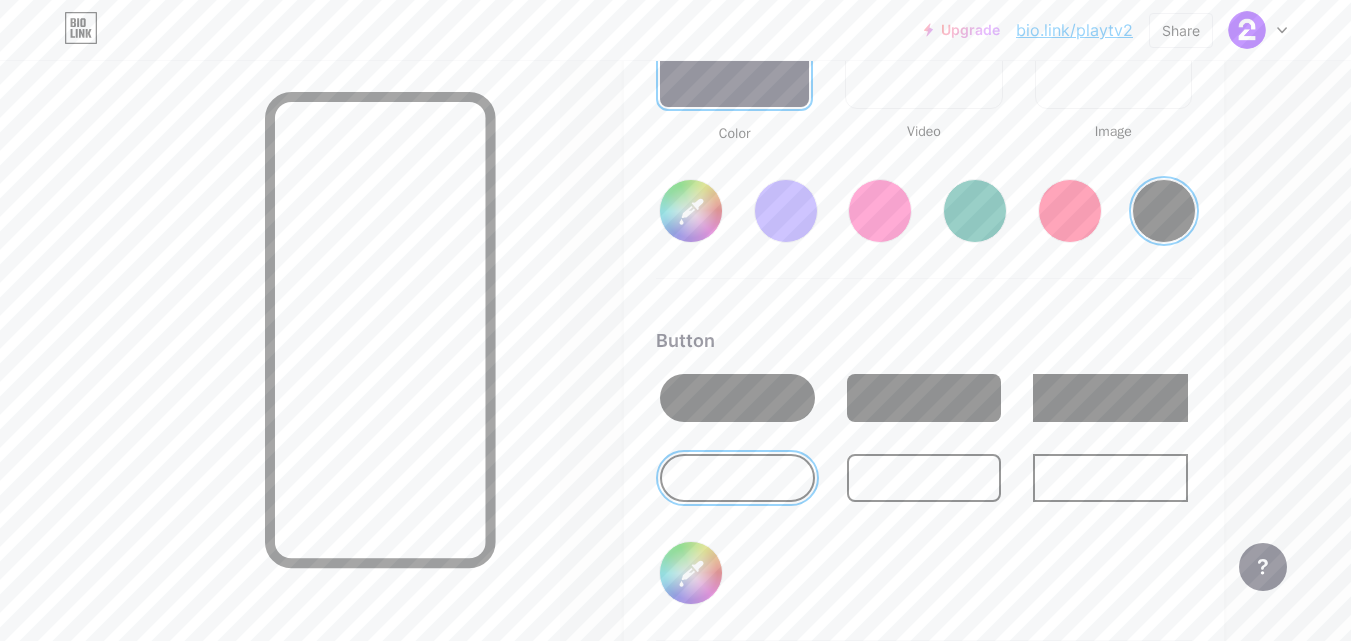 click on "#000000" at bounding box center (691, 573) 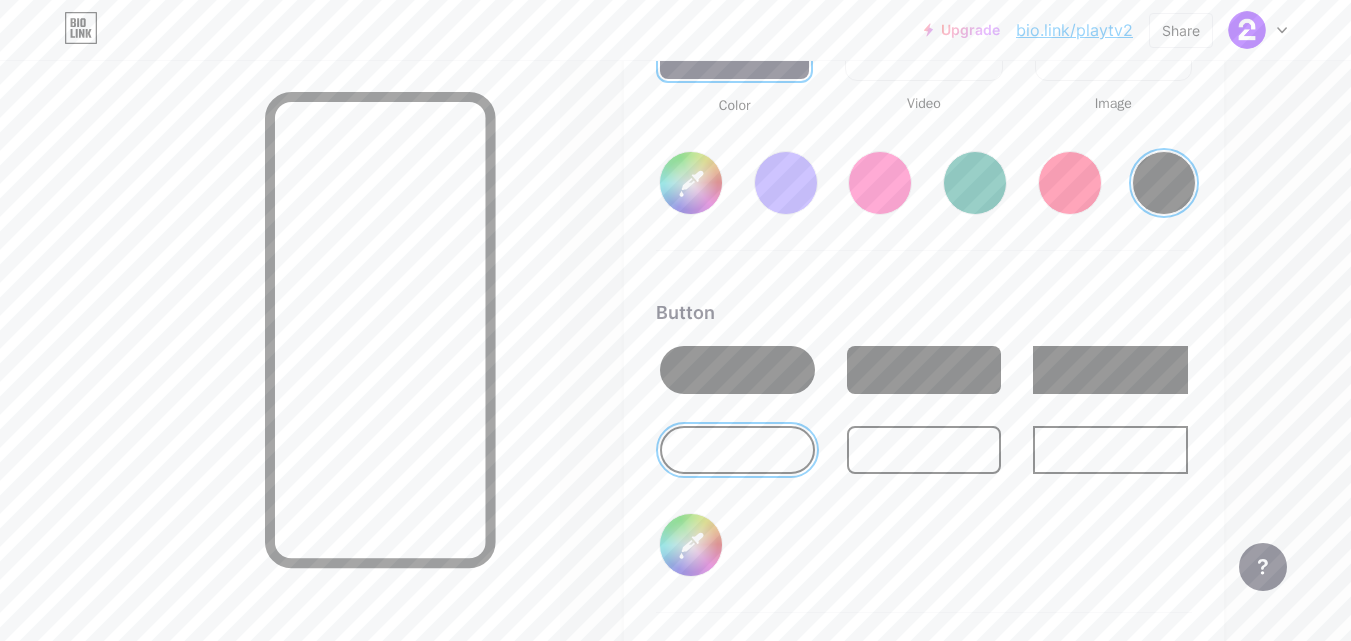 scroll, scrollTop: 2944, scrollLeft: 0, axis: vertical 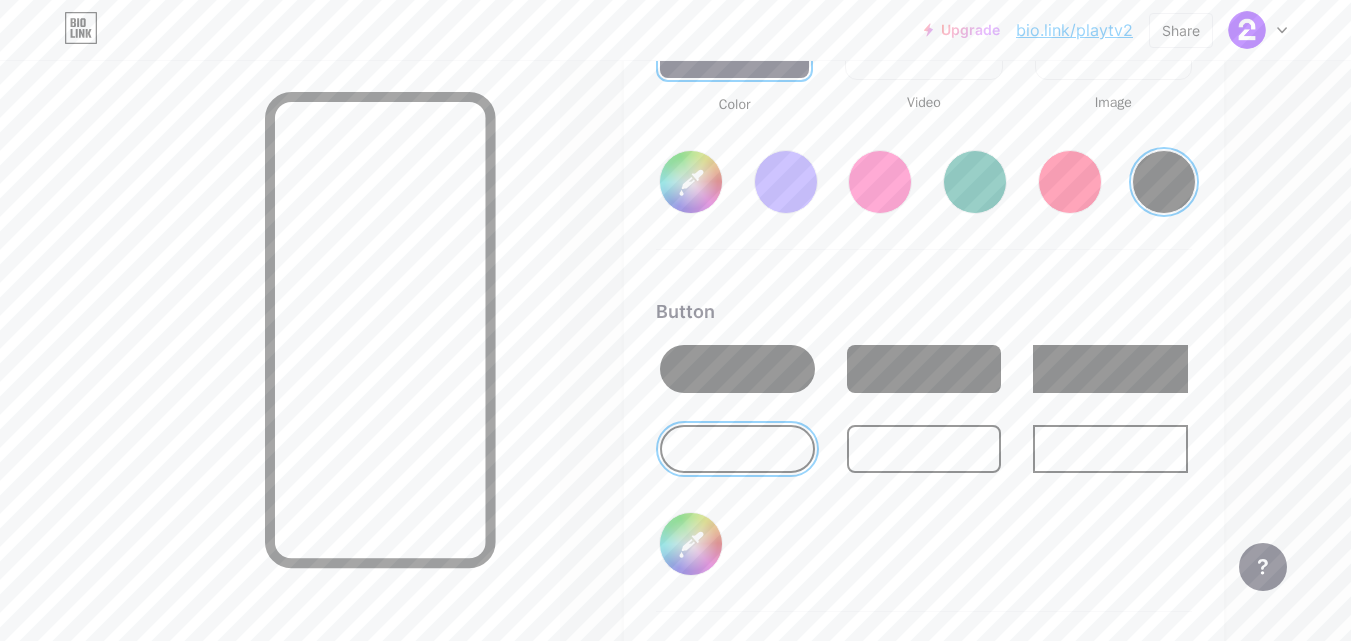 click at bounding box center (737, 369) 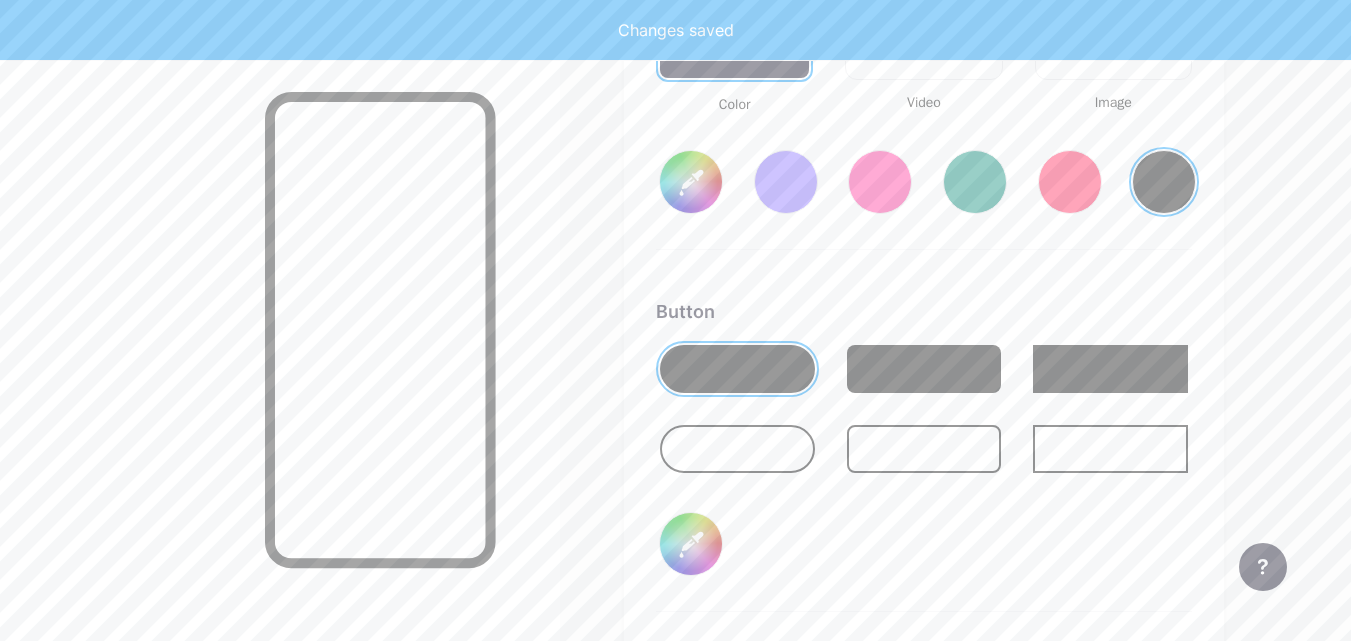 click on "#e7d5d5" at bounding box center (691, 544) 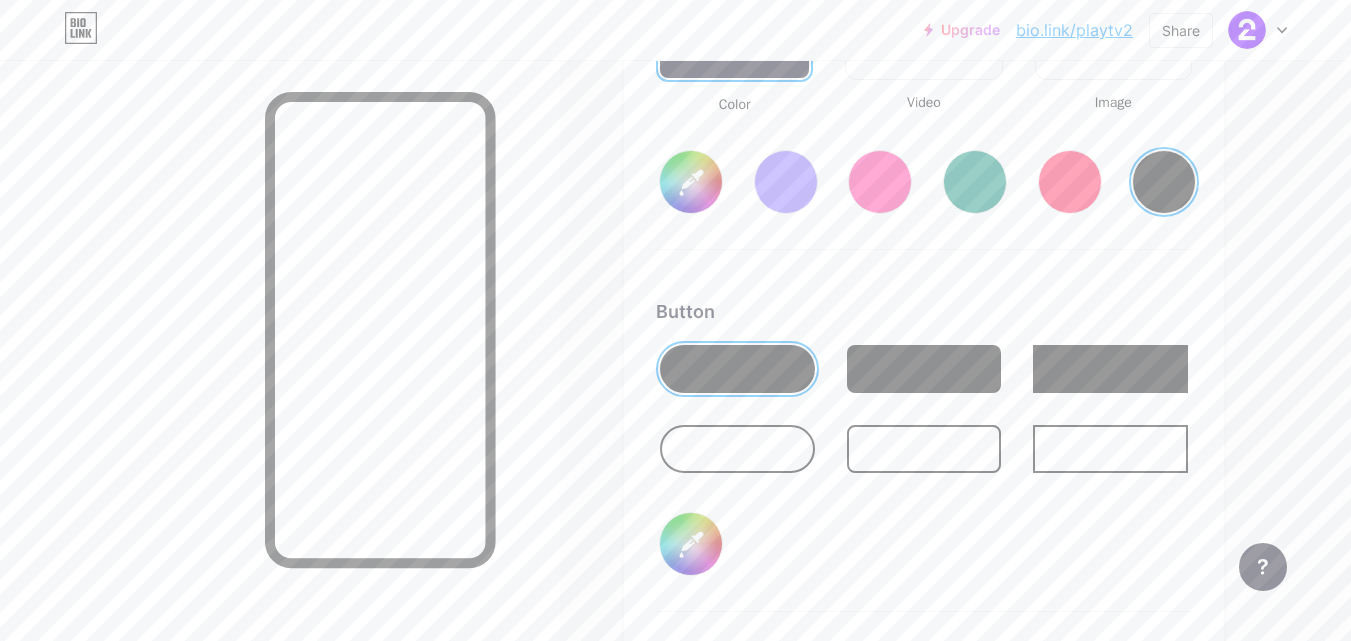 click on "Background         Color           Video             Image           #000000     Button       #e7d5d5   Font   Inter Poppins EB Garamond TEKO BALSAMIQ SANS Kite One PT Sans Quicksand DM Sans     #000000   Changes saved" at bounding box center (924, 415) 